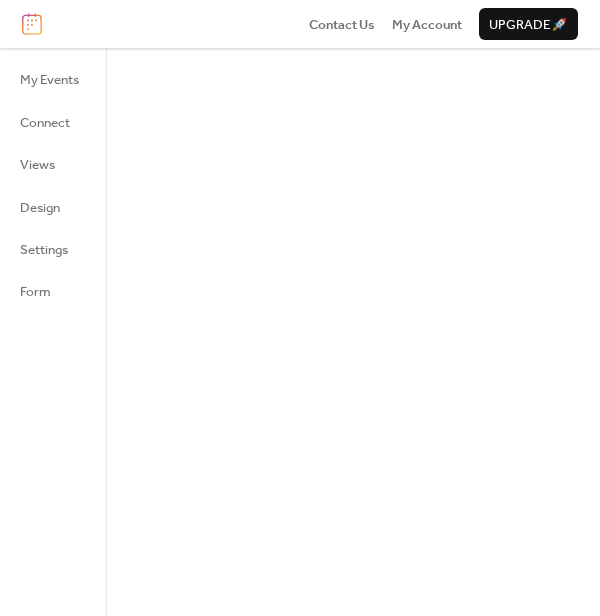 scroll, scrollTop: 0, scrollLeft: 0, axis: both 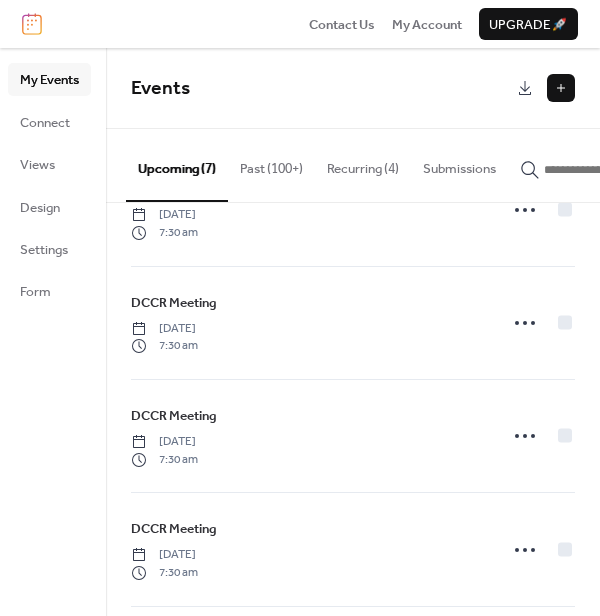 click at bounding box center [561, 88] 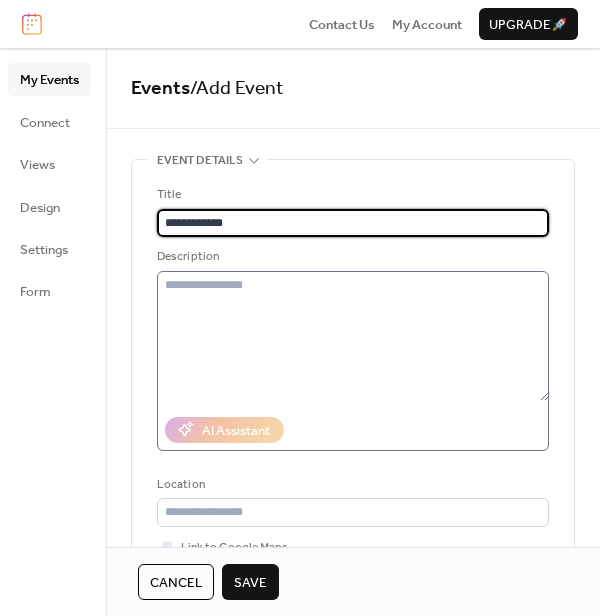 type on "**********" 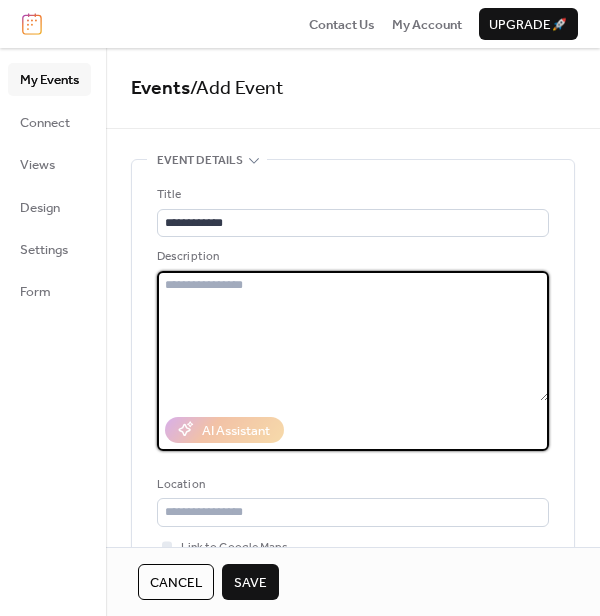 click at bounding box center (353, 336) 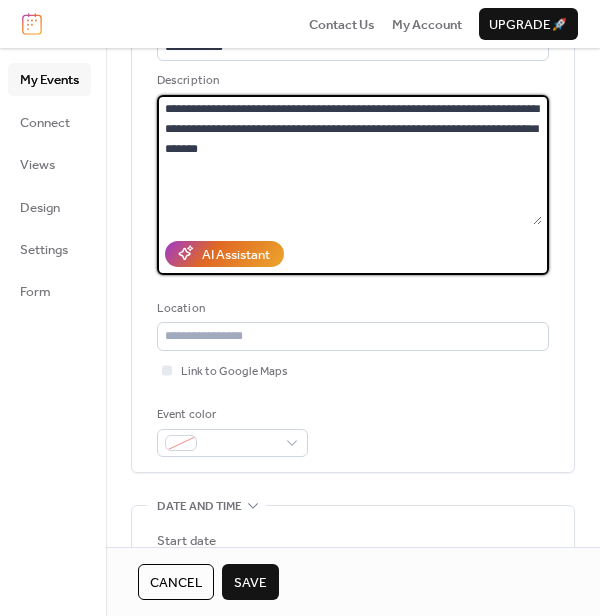 scroll, scrollTop: 178, scrollLeft: 0, axis: vertical 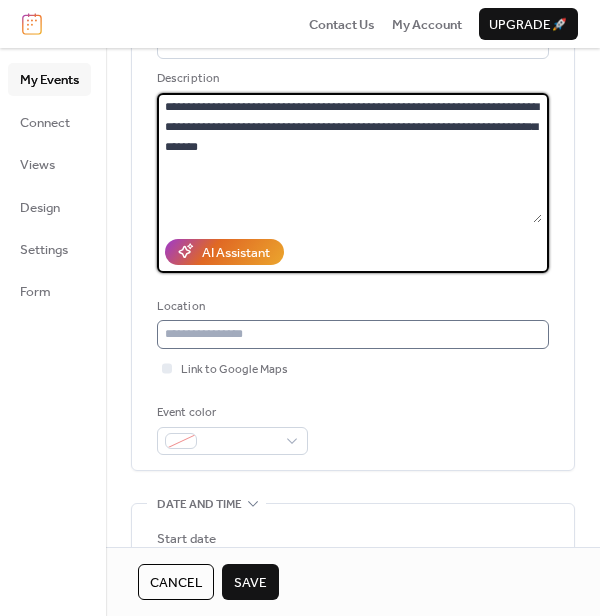 type on "**********" 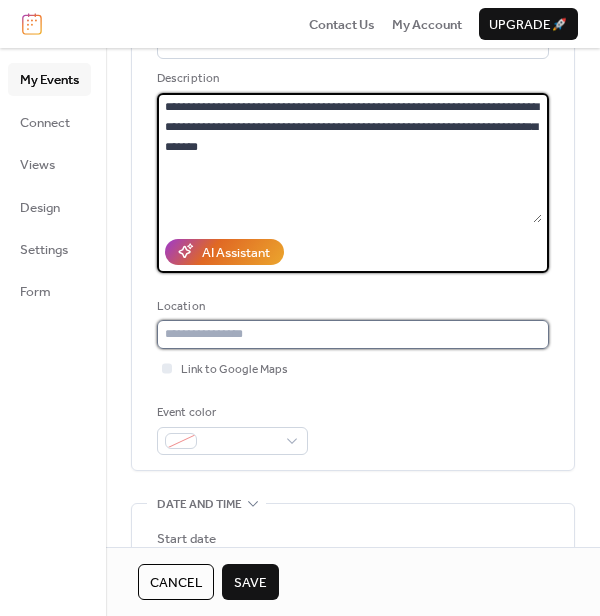 click at bounding box center (353, 334) 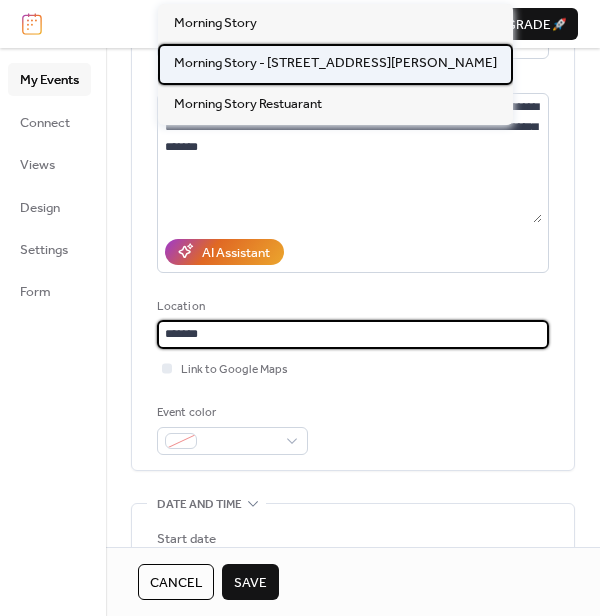 click on "Morning Story - [STREET_ADDRESS][PERSON_NAME]" at bounding box center (335, 63) 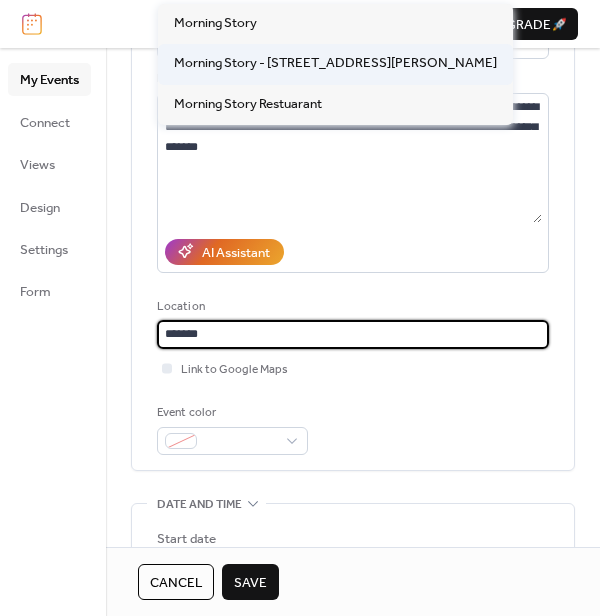type on "**********" 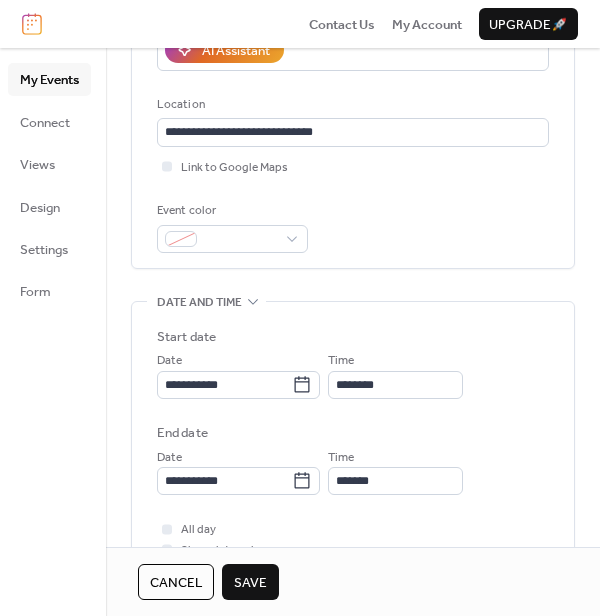 scroll, scrollTop: 388, scrollLeft: 0, axis: vertical 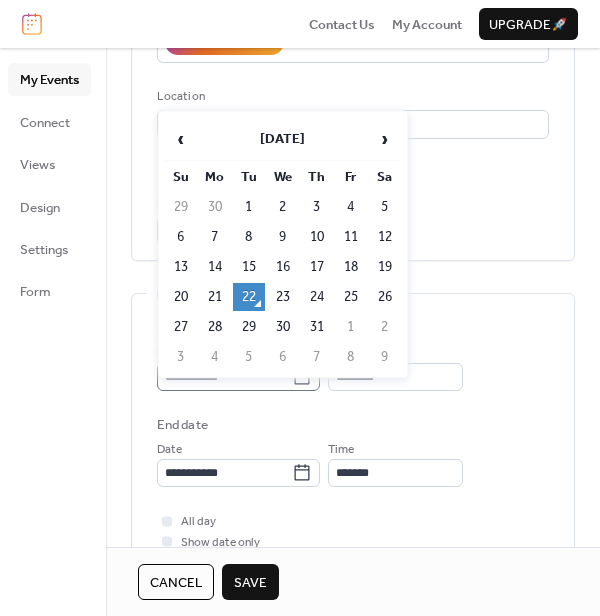 click 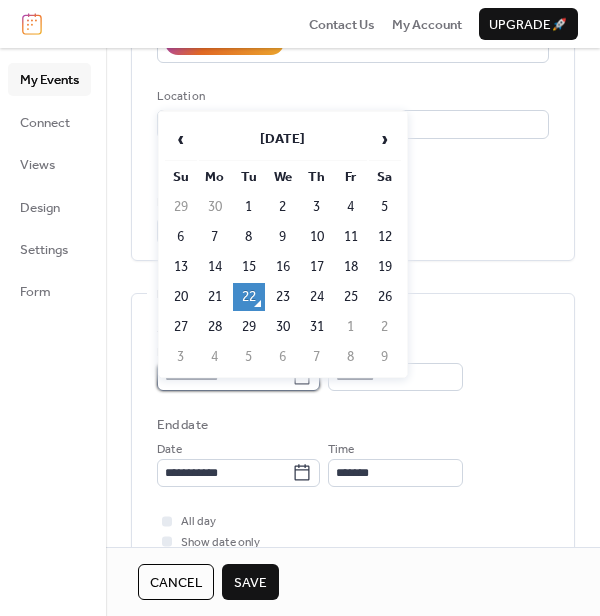 click on "**********" at bounding box center (224, 377) 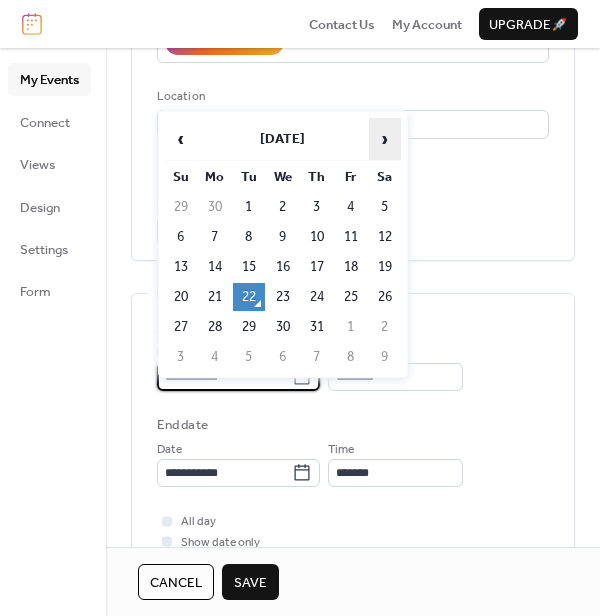 click on "›" at bounding box center [385, 139] 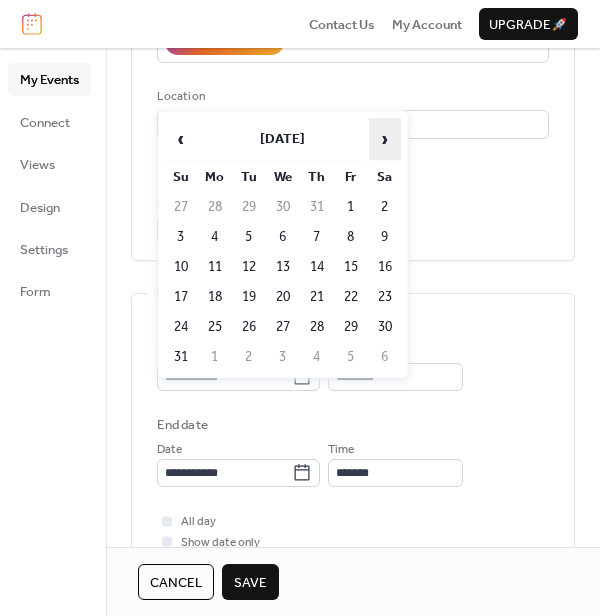 click on "›" at bounding box center (385, 139) 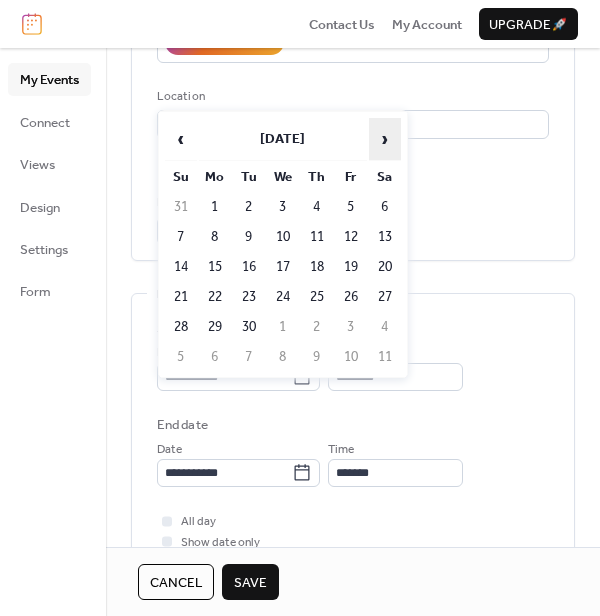 click on "›" at bounding box center (385, 139) 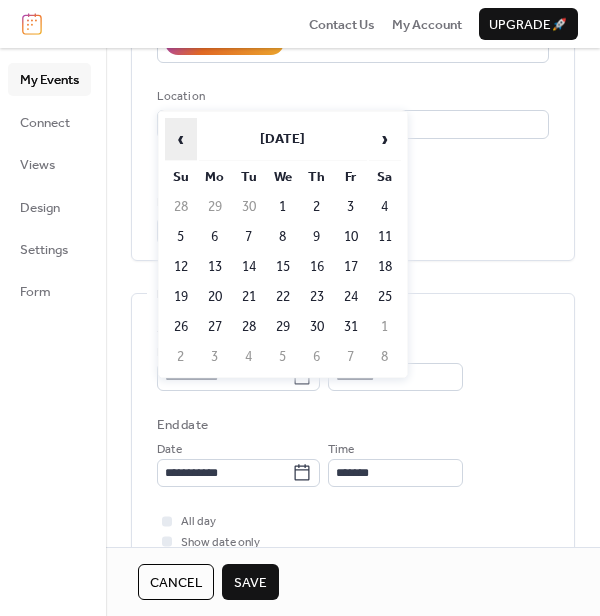 click on "‹" at bounding box center (181, 139) 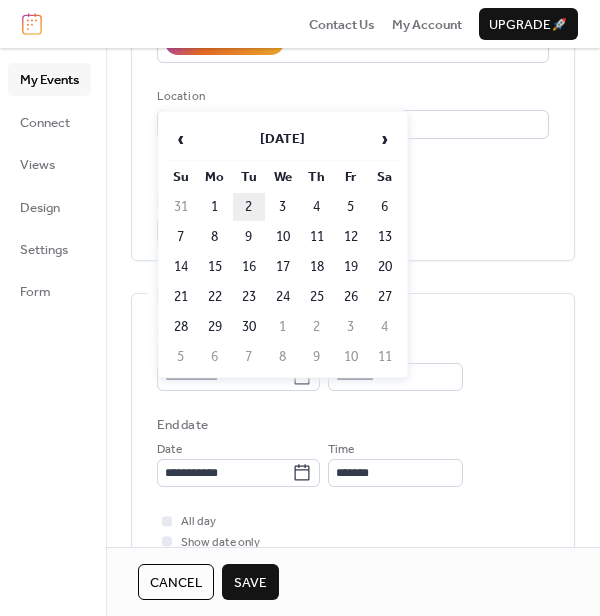 click on "2" at bounding box center [249, 207] 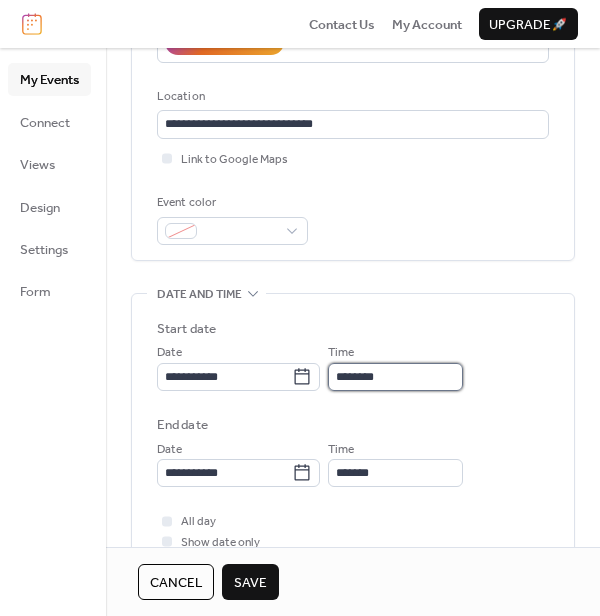 click on "********" at bounding box center (395, 377) 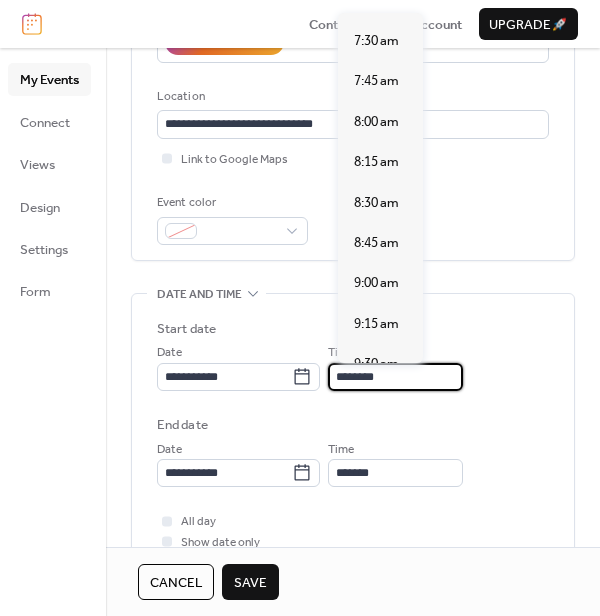 scroll, scrollTop: 1198, scrollLeft: 0, axis: vertical 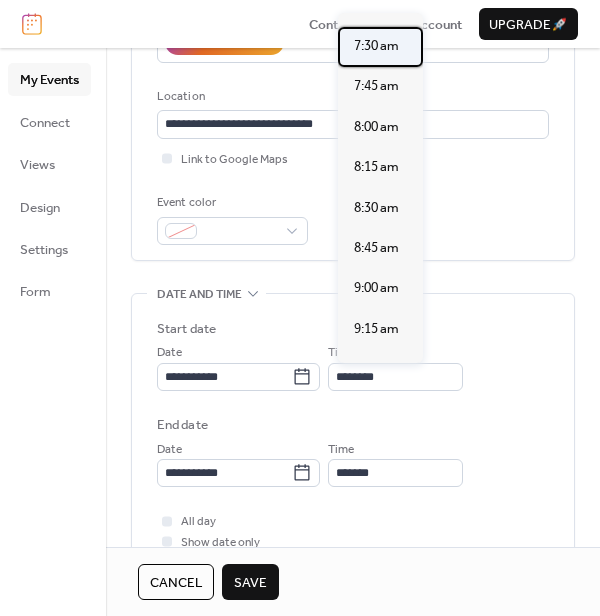click on "7:30 am" at bounding box center [376, 46] 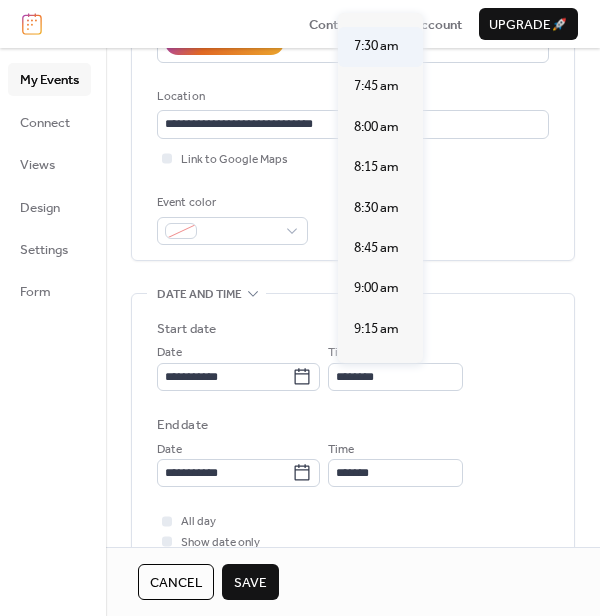 type on "*******" 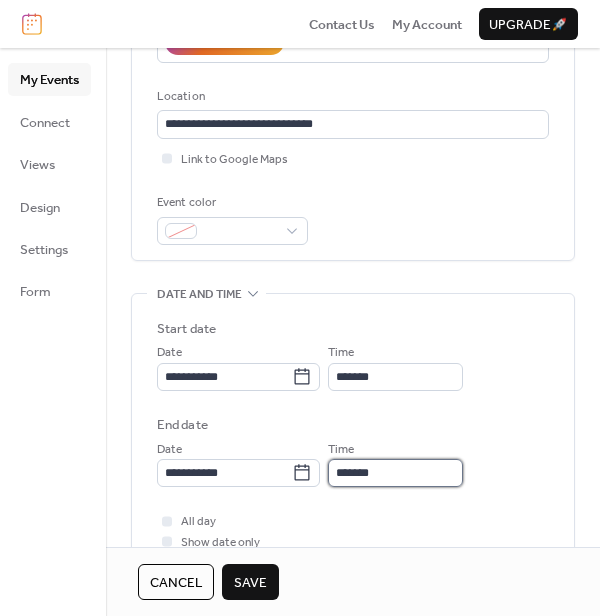 click on "*******" at bounding box center (395, 473) 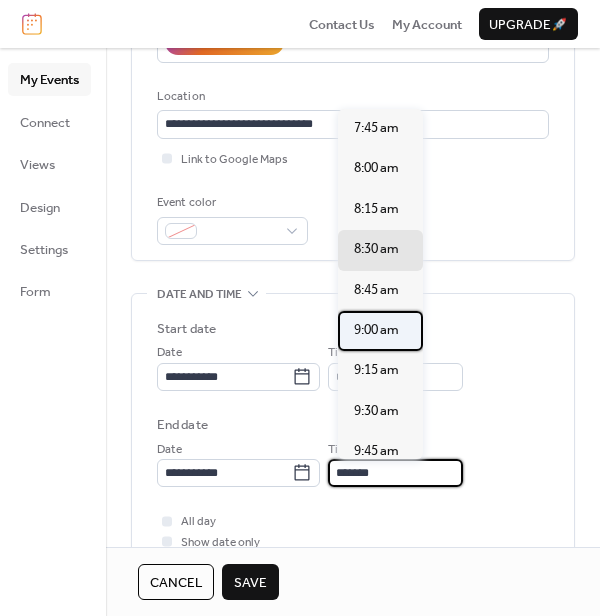 click on "9:00 am" at bounding box center [376, 330] 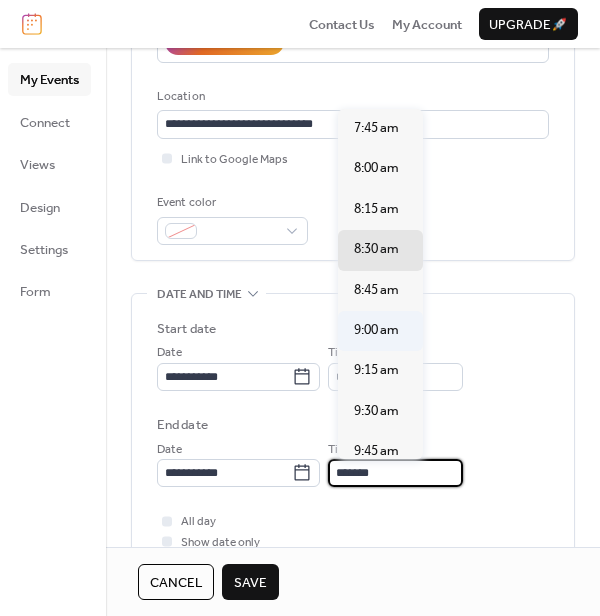 type on "*******" 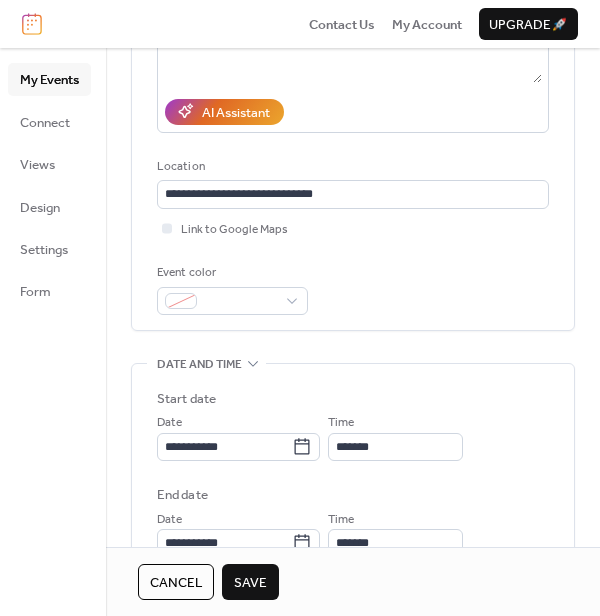 scroll, scrollTop: 323, scrollLeft: 0, axis: vertical 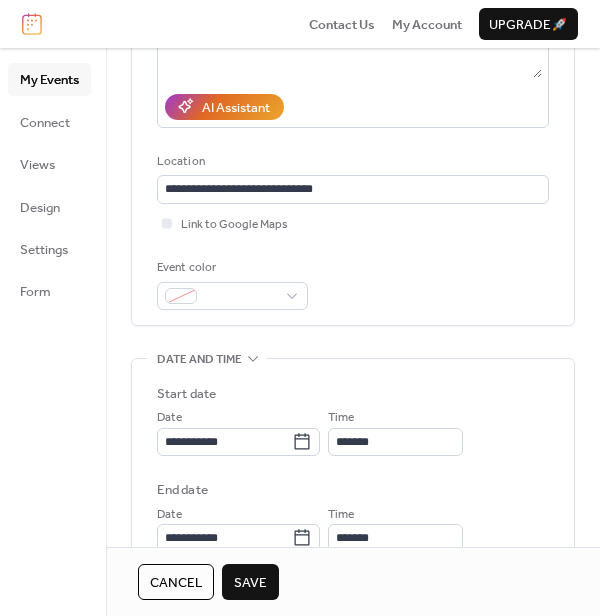 click on "Save" at bounding box center (250, 583) 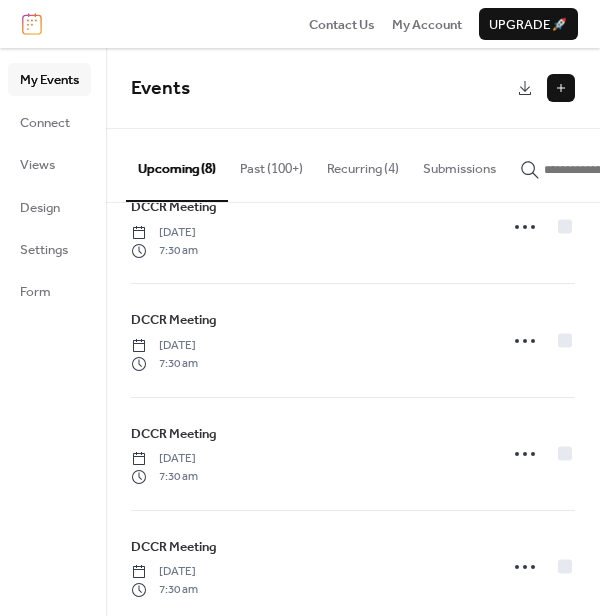 scroll, scrollTop: 536, scrollLeft: 0, axis: vertical 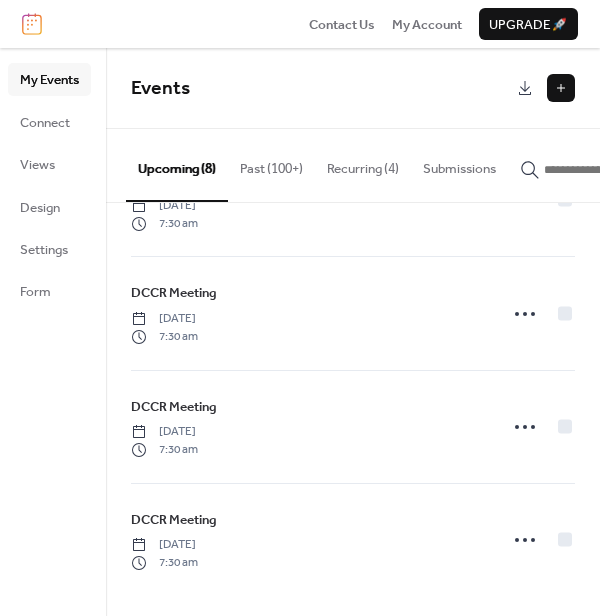 click at bounding box center [561, 88] 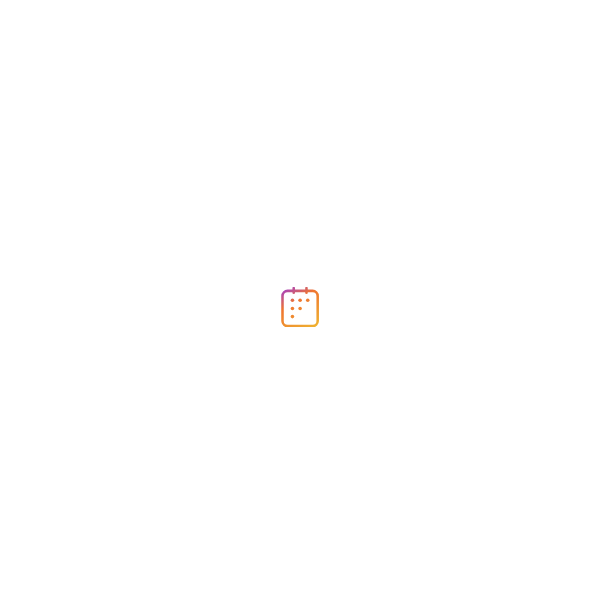 scroll, scrollTop: 0, scrollLeft: 0, axis: both 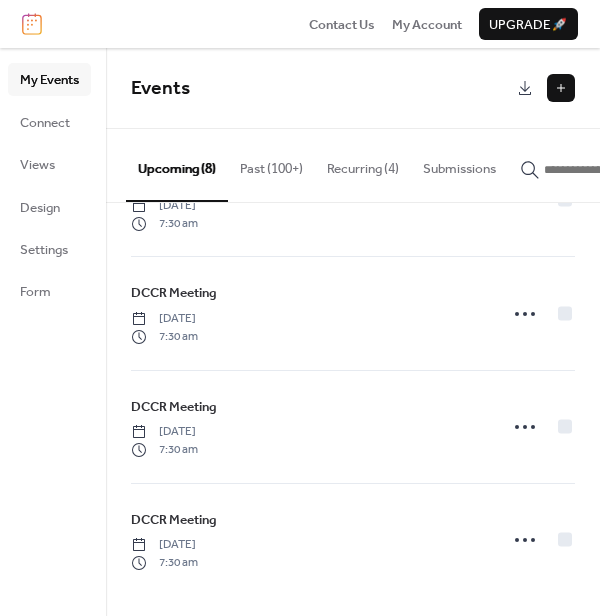 click at bounding box center (561, 88) 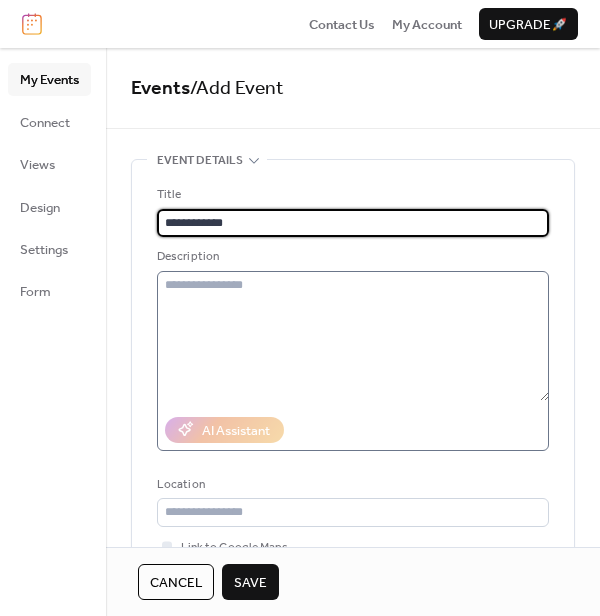 type on "**********" 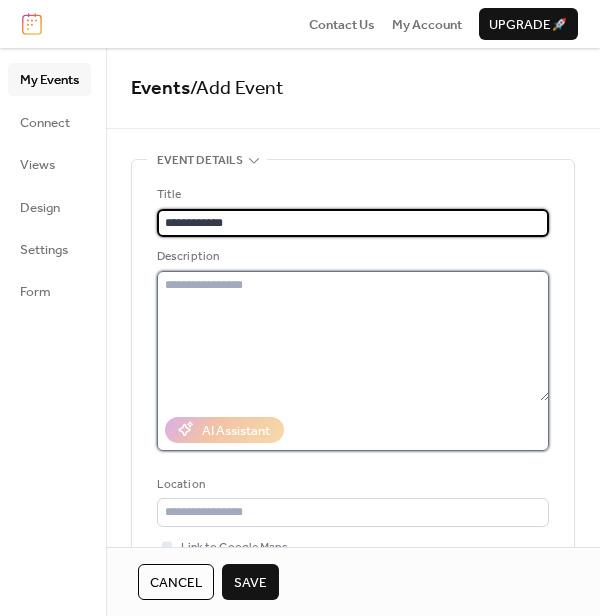 click at bounding box center (353, 336) 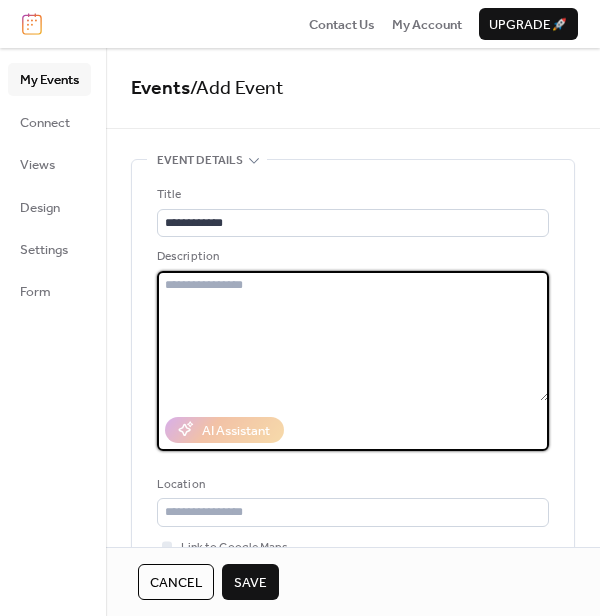 type on "*" 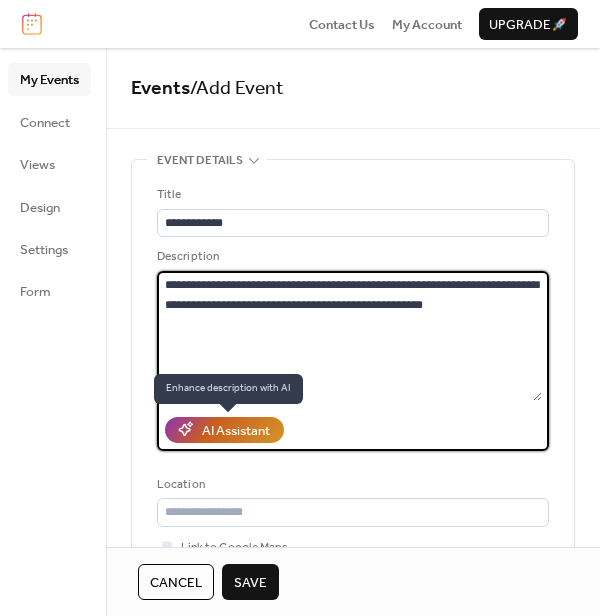 type on "**********" 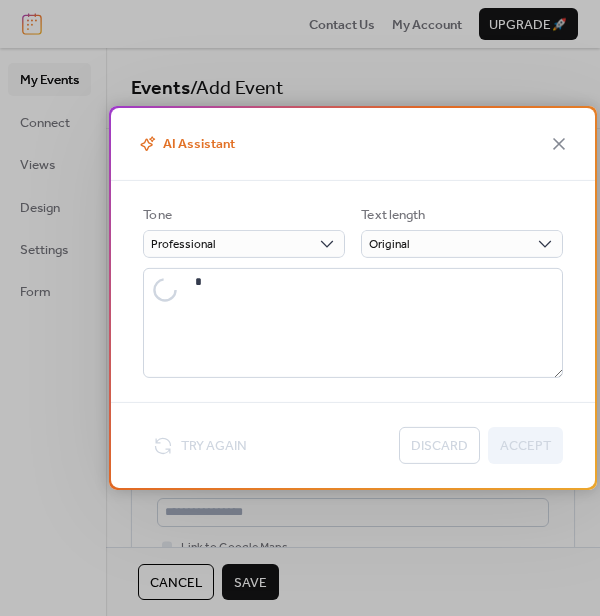type on "**********" 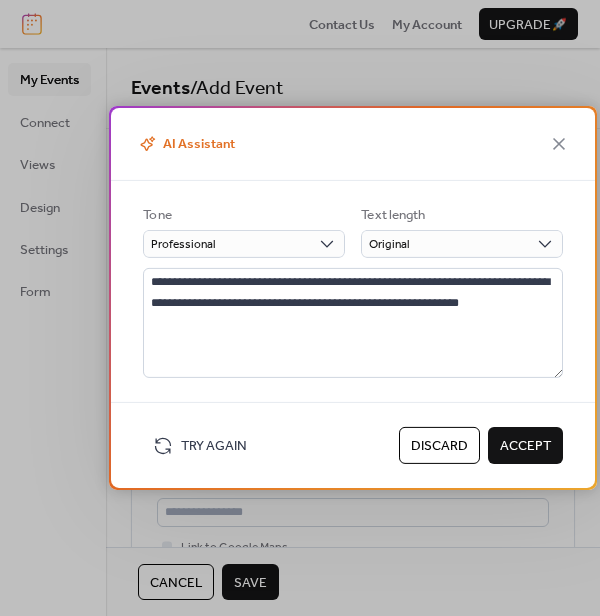click on "Accept" at bounding box center (525, 446) 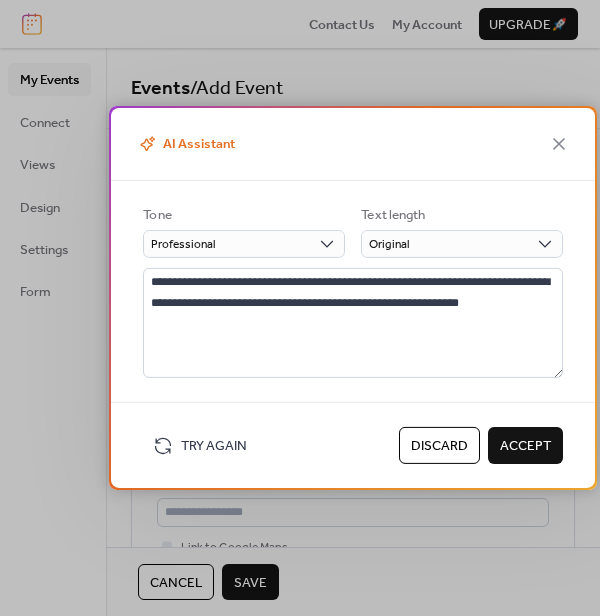 type on "**********" 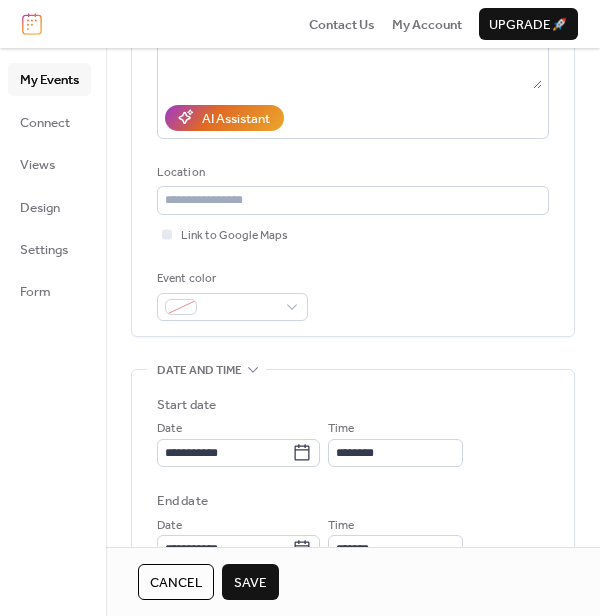 scroll, scrollTop: 320, scrollLeft: 0, axis: vertical 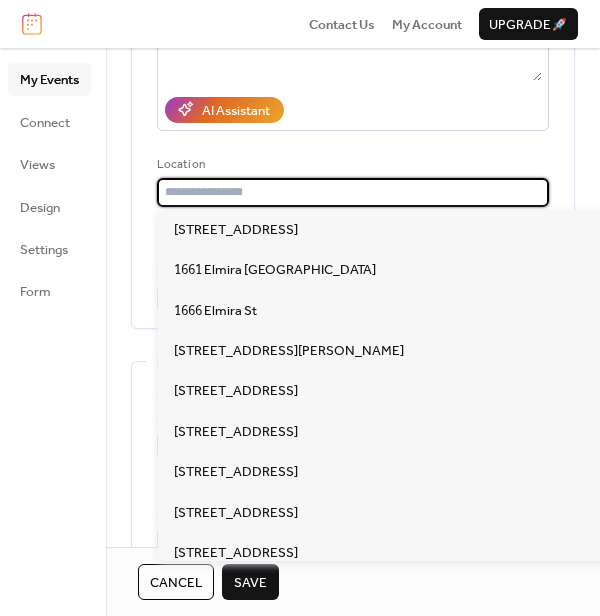 click at bounding box center [353, 192] 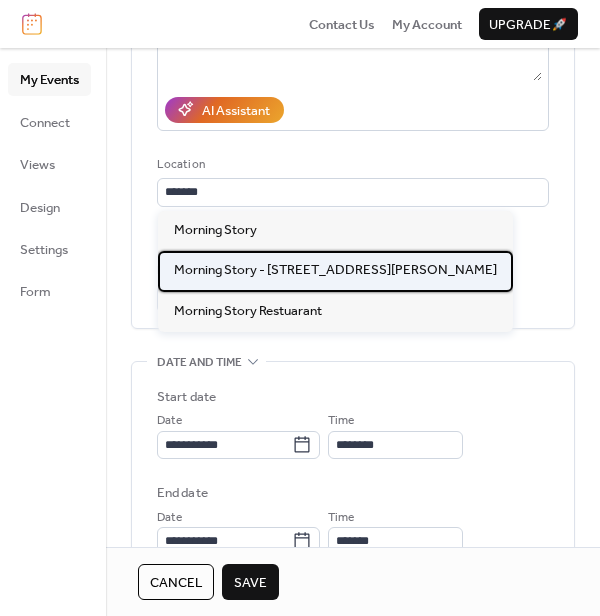 click on "Morning Story - [STREET_ADDRESS][PERSON_NAME]" at bounding box center (335, 270) 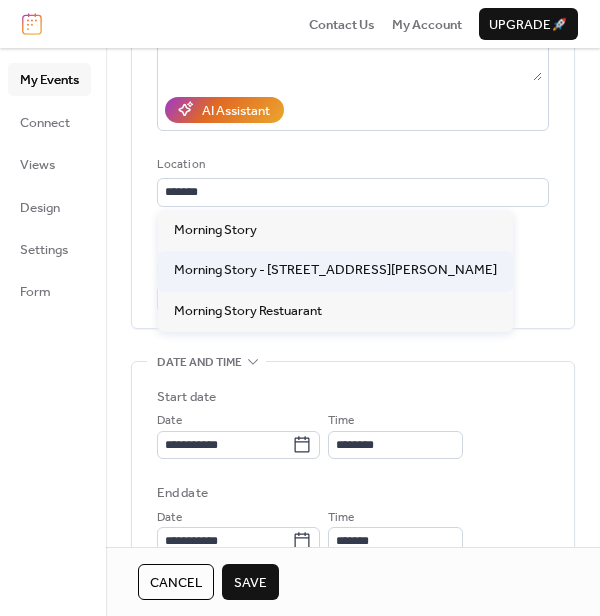 type on "**********" 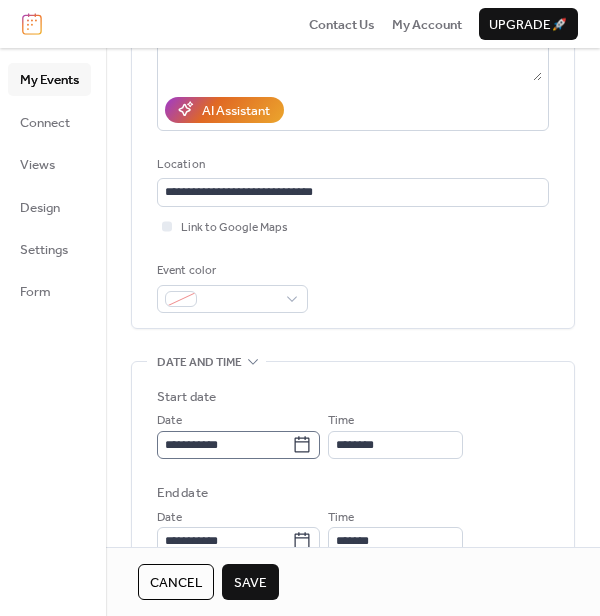 scroll, scrollTop: 0, scrollLeft: 0, axis: both 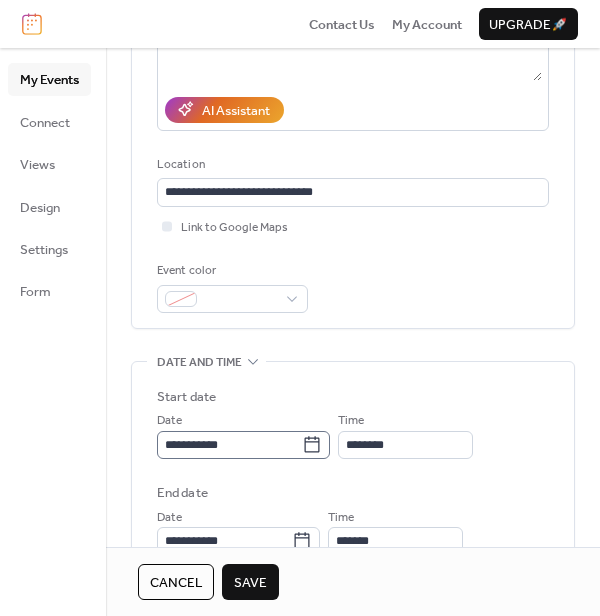click 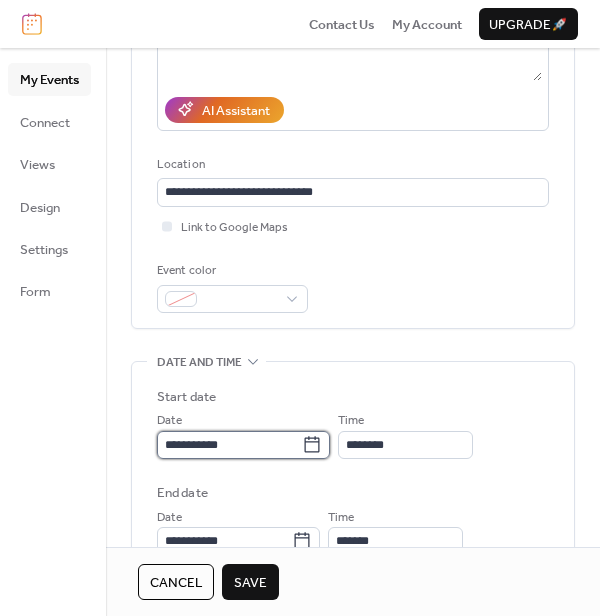 click on "**********" at bounding box center (229, 445) 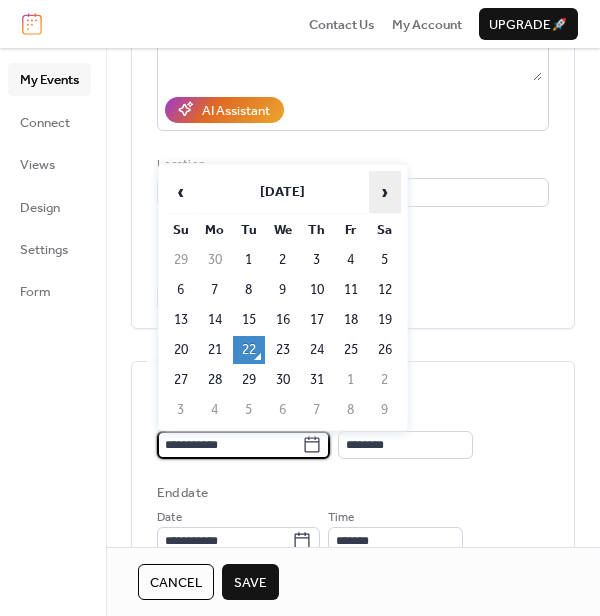 scroll, scrollTop: 0, scrollLeft: 0, axis: both 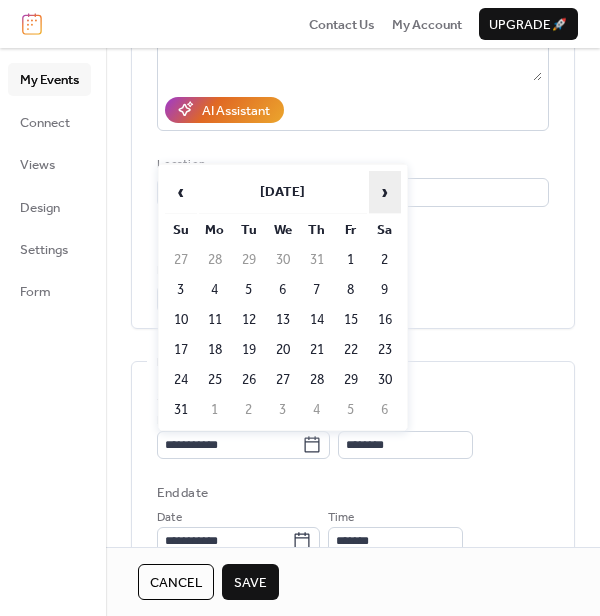 click on "›" at bounding box center (385, 192) 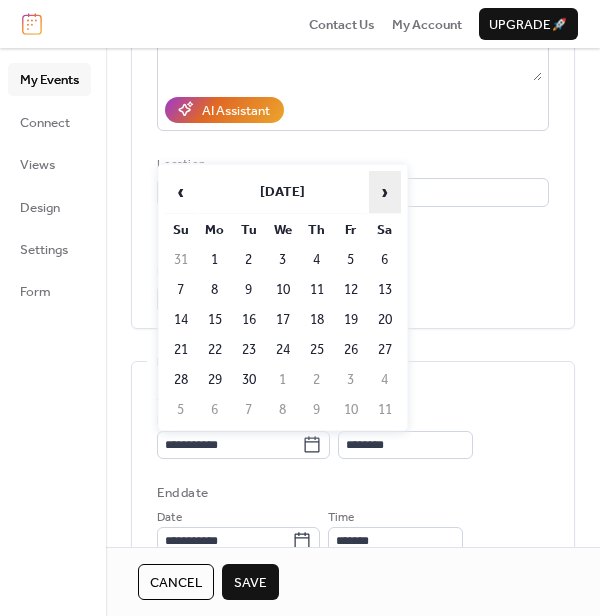 click on "›" at bounding box center [385, 192] 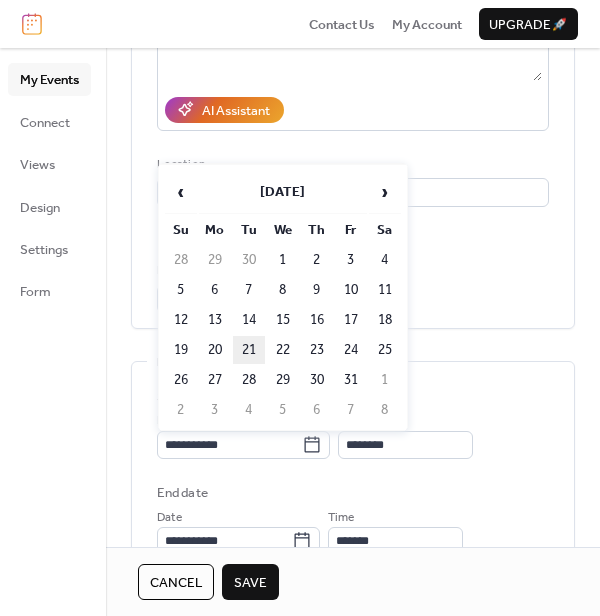 click on "21" at bounding box center [249, 350] 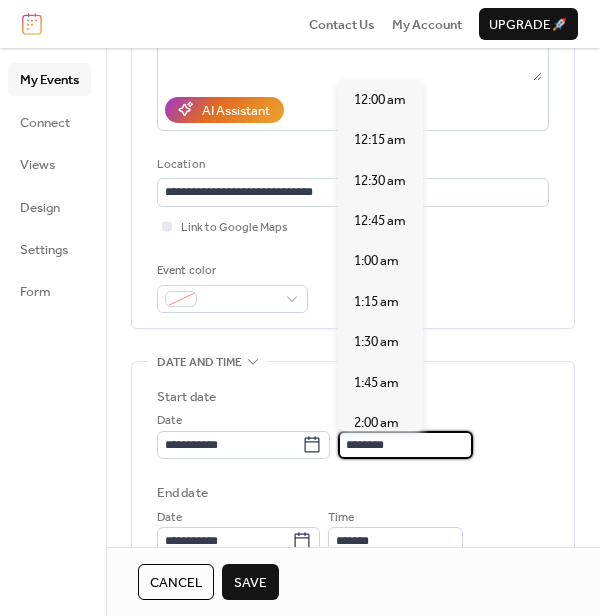 click on "********" at bounding box center [405, 445] 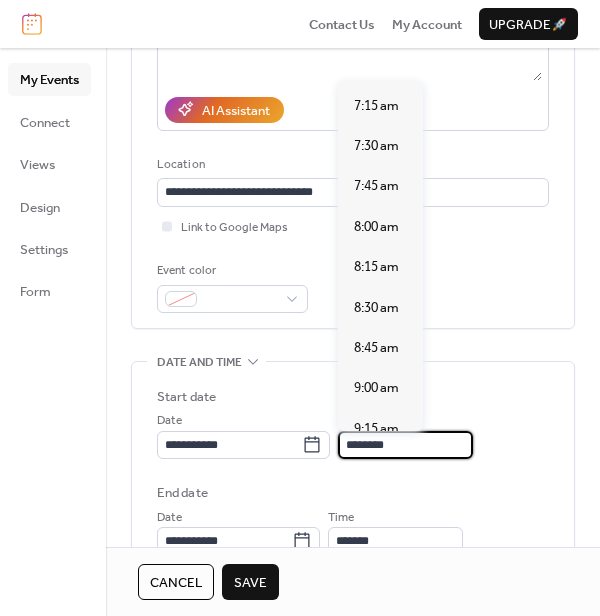 scroll, scrollTop: 1168, scrollLeft: 0, axis: vertical 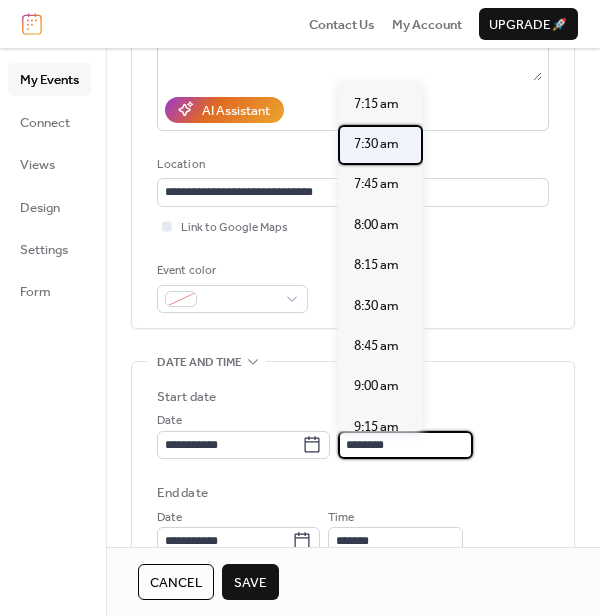 click on "7:30 am" at bounding box center (376, 144) 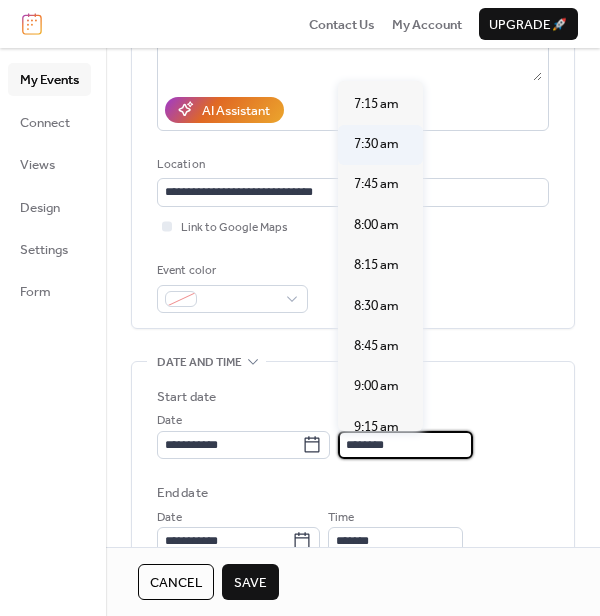 type on "*******" 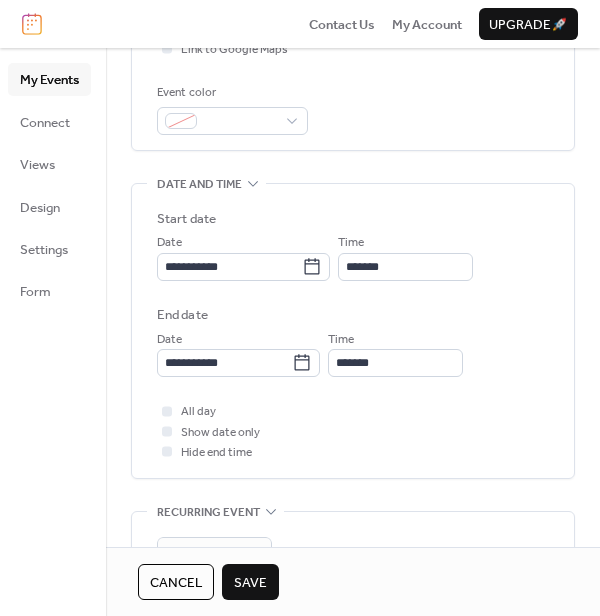 scroll, scrollTop: 506, scrollLeft: 0, axis: vertical 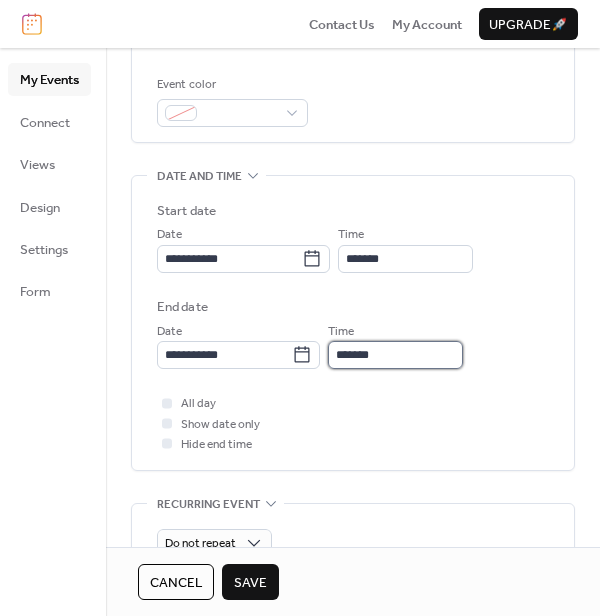 click on "*******" at bounding box center (395, 355) 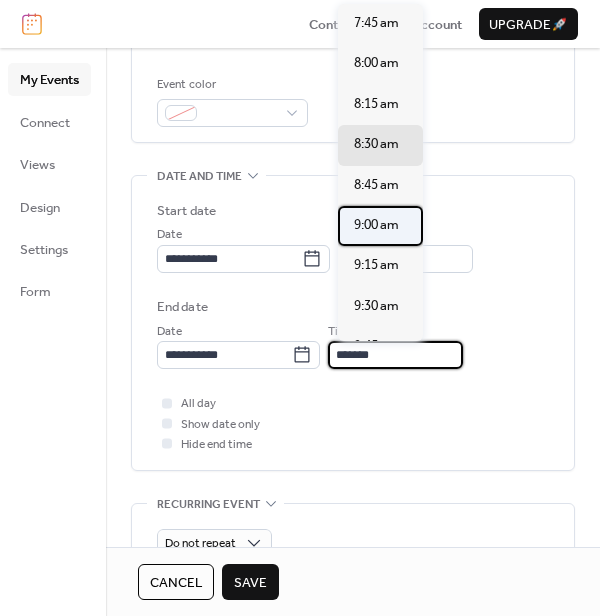 click on "9:00 am" at bounding box center [376, 225] 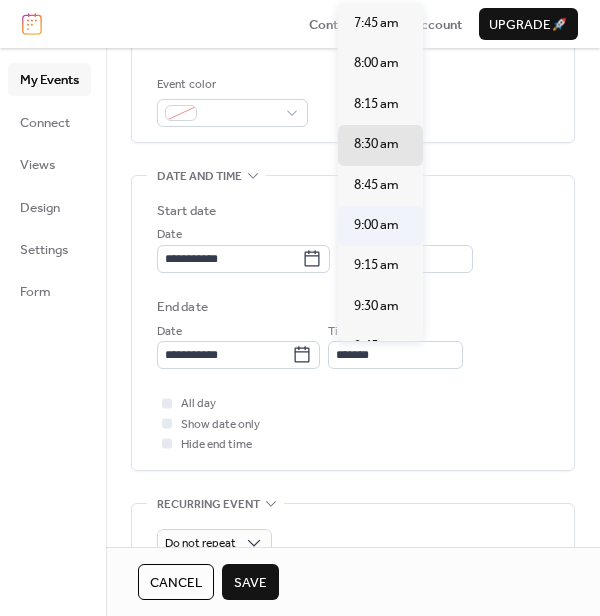 type on "*******" 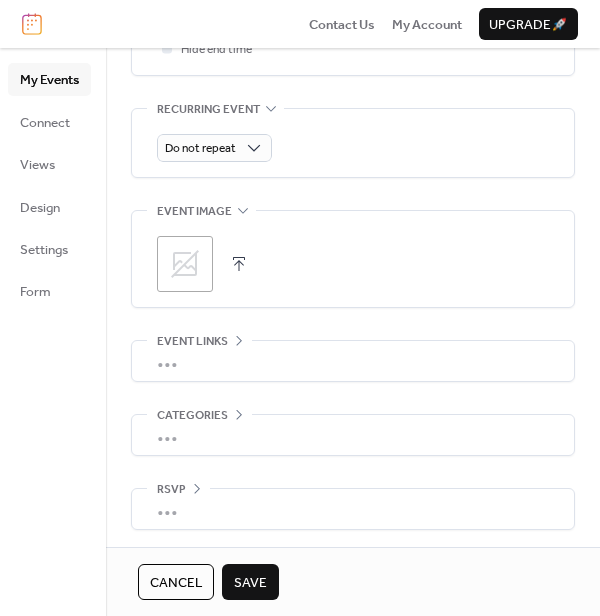 scroll, scrollTop: 904, scrollLeft: 0, axis: vertical 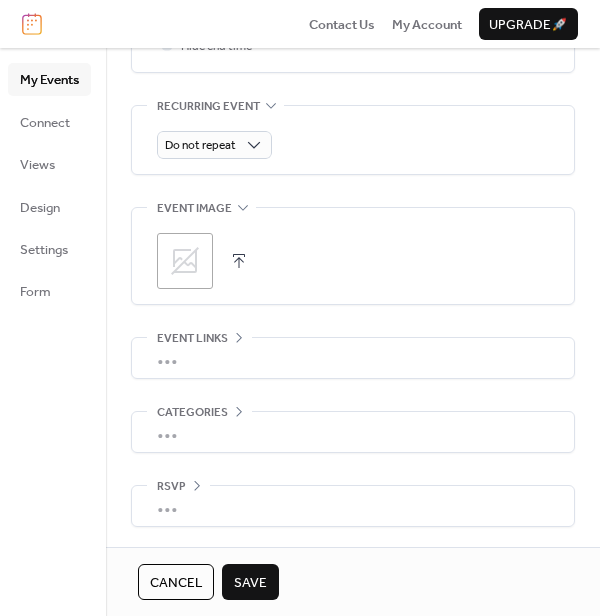 click on "Save" at bounding box center (250, 583) 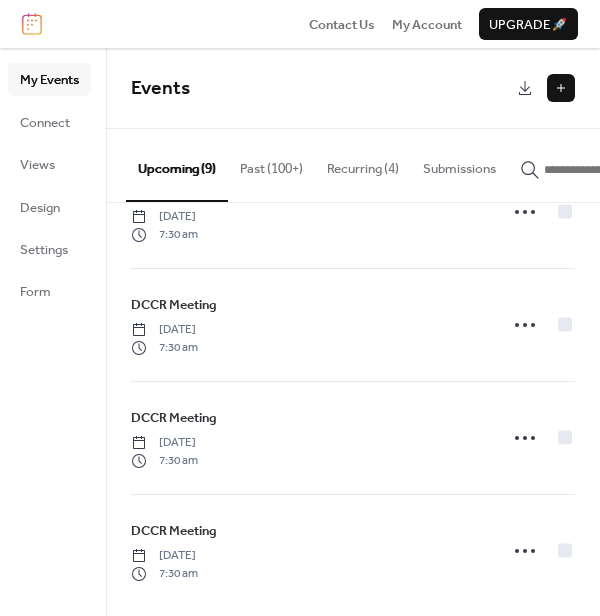 scroll, scrollTop: 649, scrollLeft: 0, axis: vertical 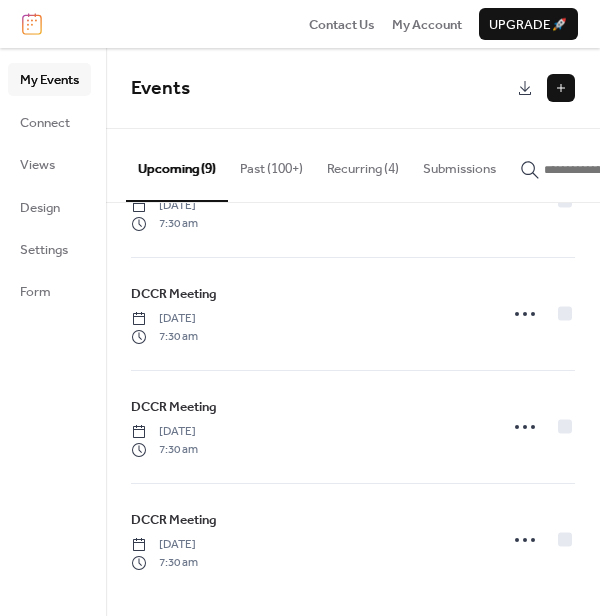 click at bounding box center [561, 88] 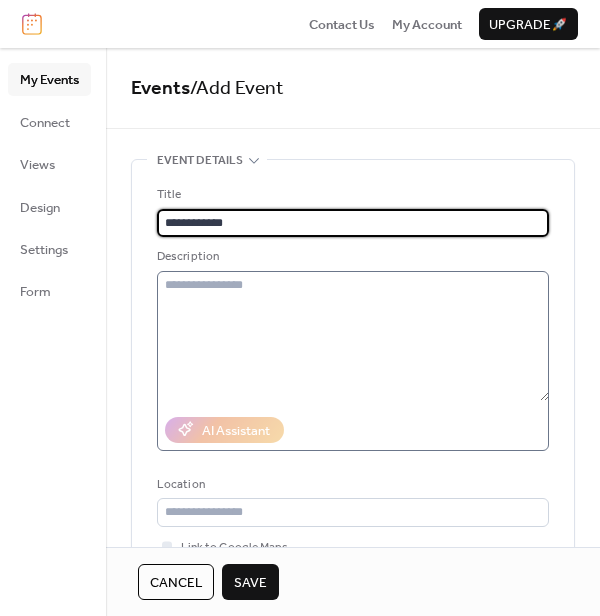 type on "**********" 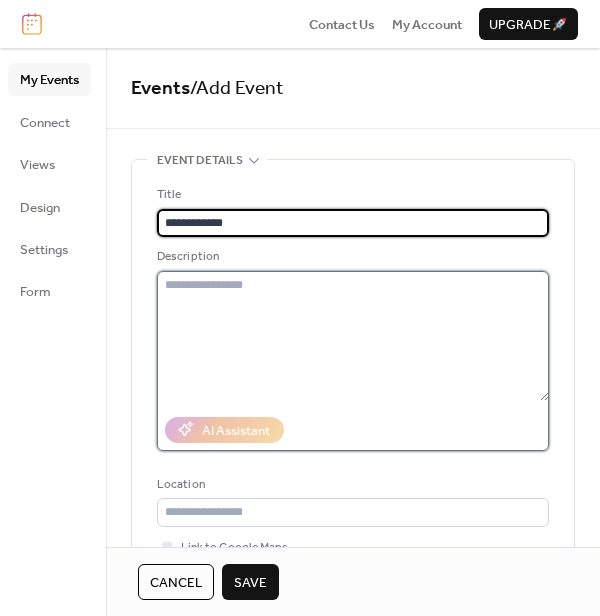 click at bounding box center [353, 336] 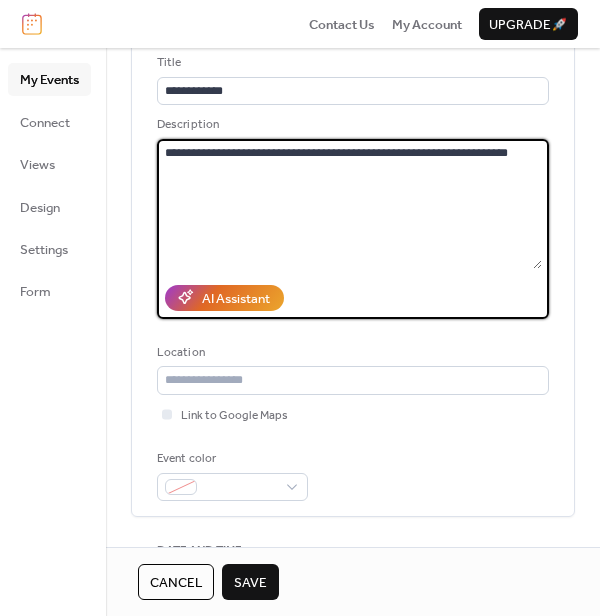 scroll, scrollTop: 155, scrollLeft: 0, axis: vertical 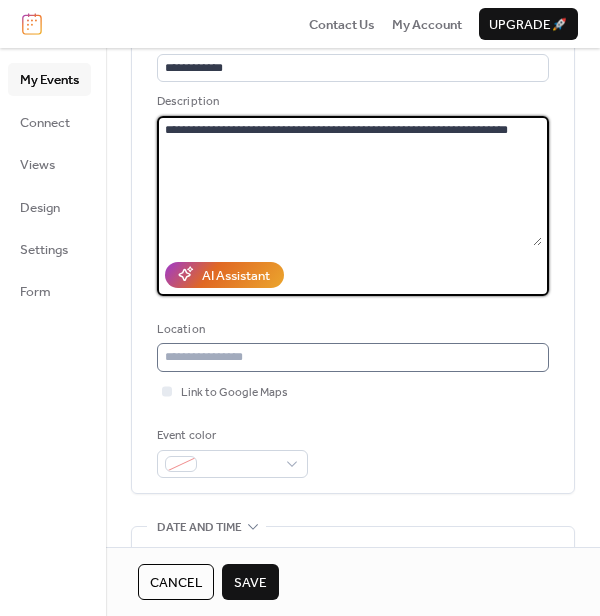 type on "**********" 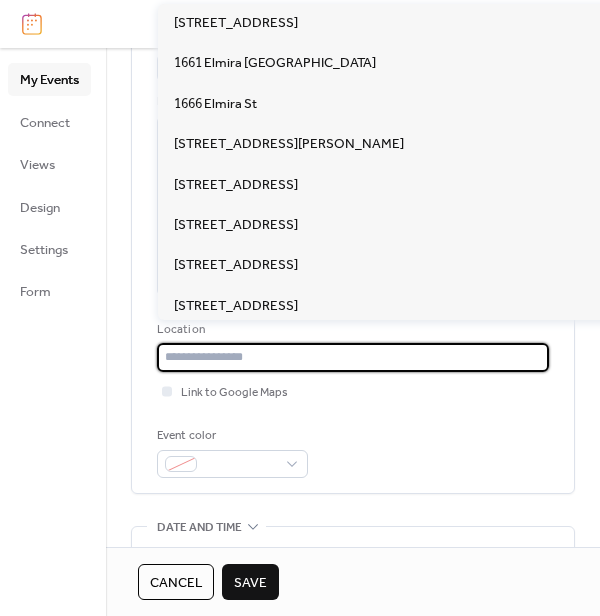click at bounding box center [353, 357] 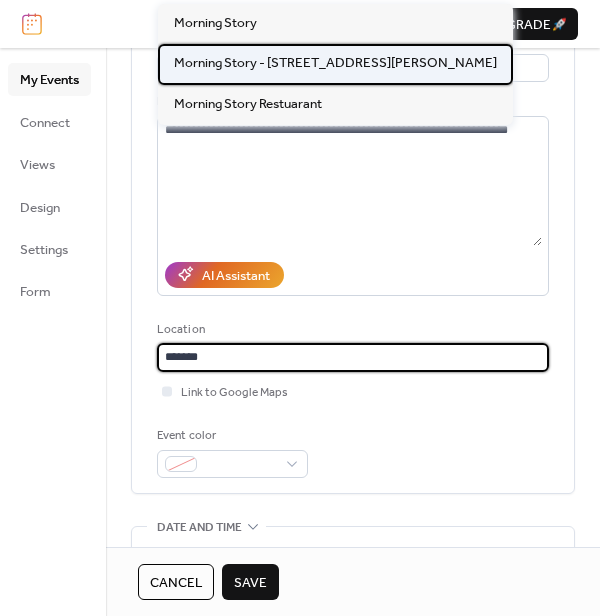 click on "Morning Story - [STREET_ADDRESS][PERSON_NAME]" at bounding box center [335, 63] 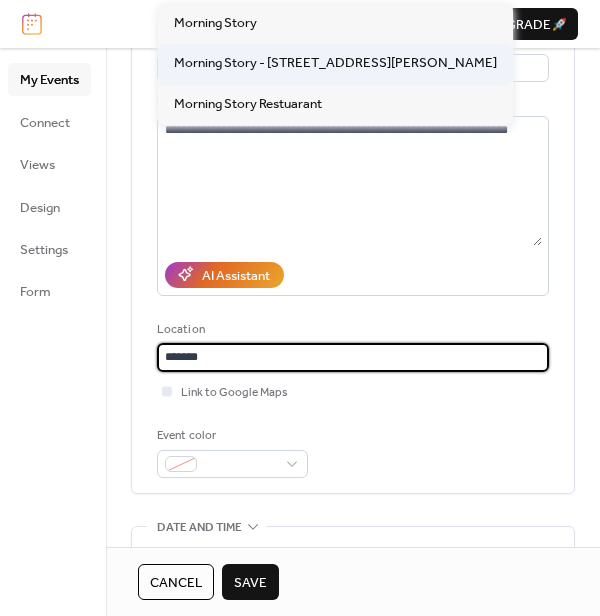 type on "**********" 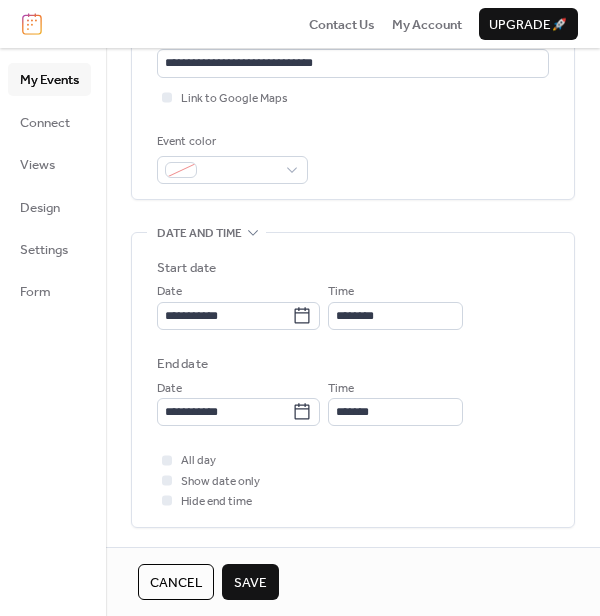scroll, scrollTop: 450, scrollLeft: 0, axis: vertical 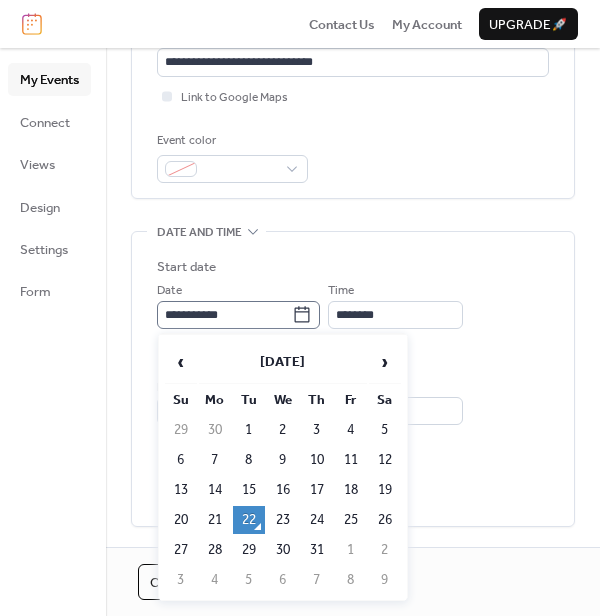 click 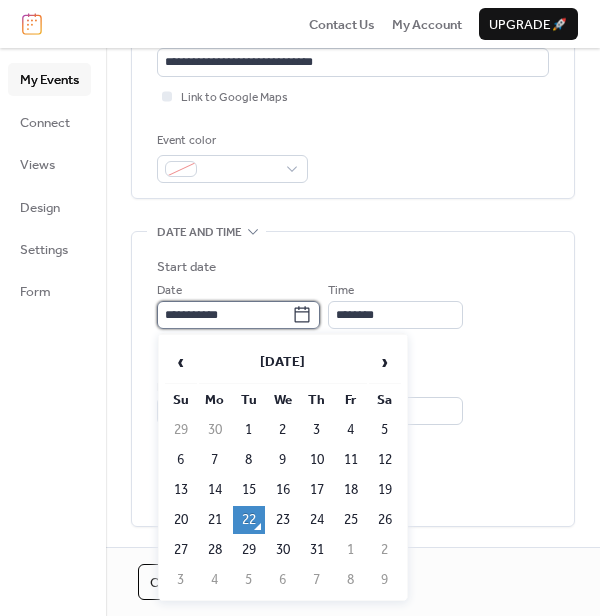 click on "**********" at bounding box center (224, 315) 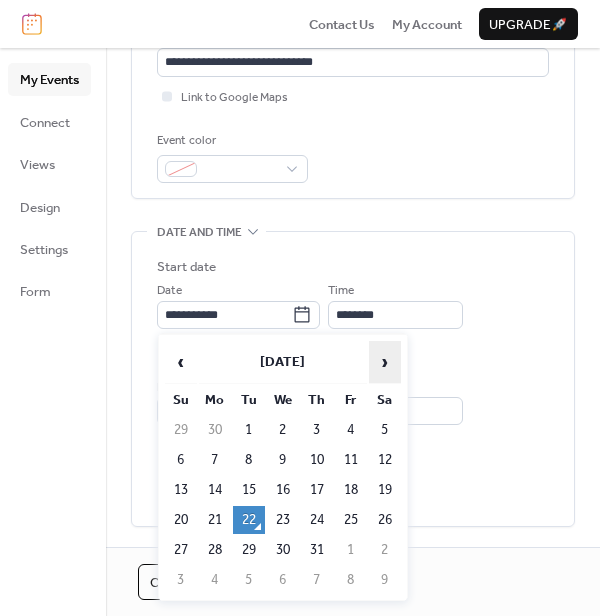 click on "›" at bounding box center (385, 362) 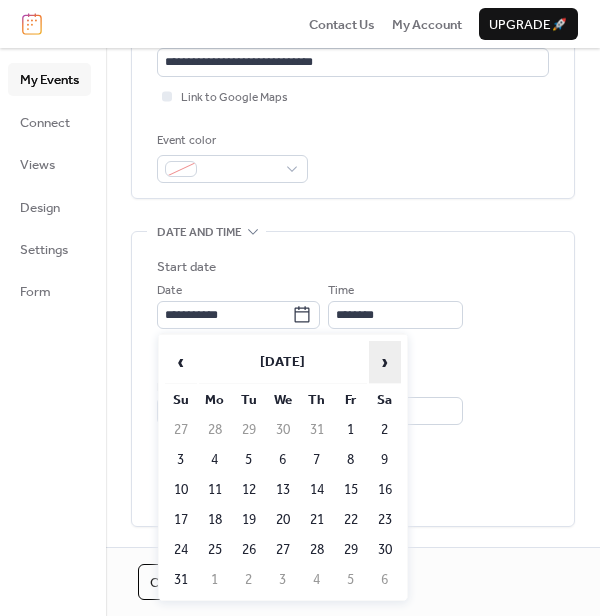 click on "›" at bounding box center [385, 362] 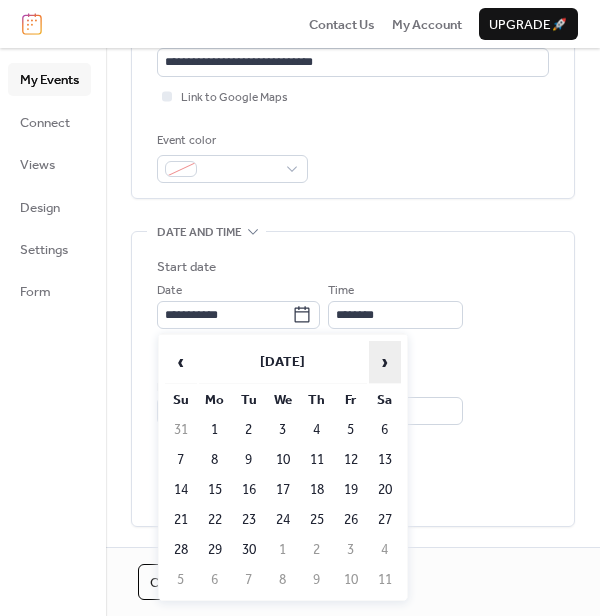 click on "›" at bounding box center [385, 362] 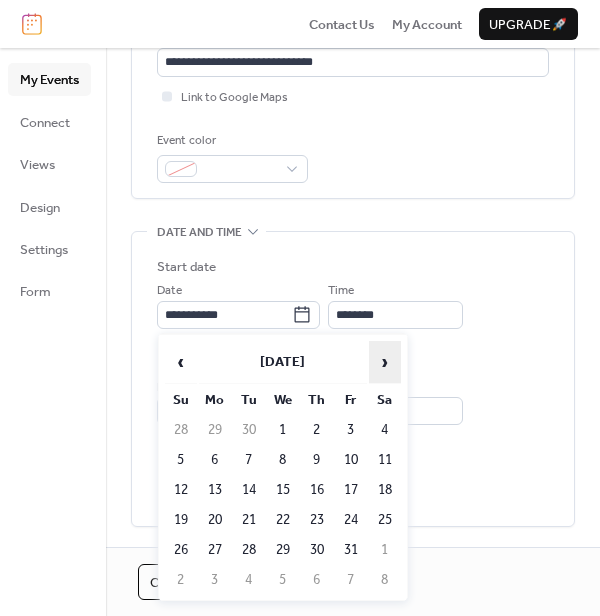 click on "›" at bounding box center [385, 362] 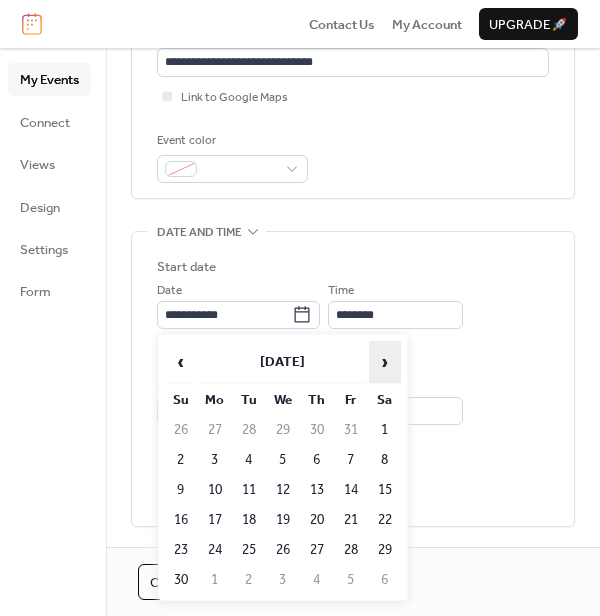 click on "›" at bounding box center (385, 362) 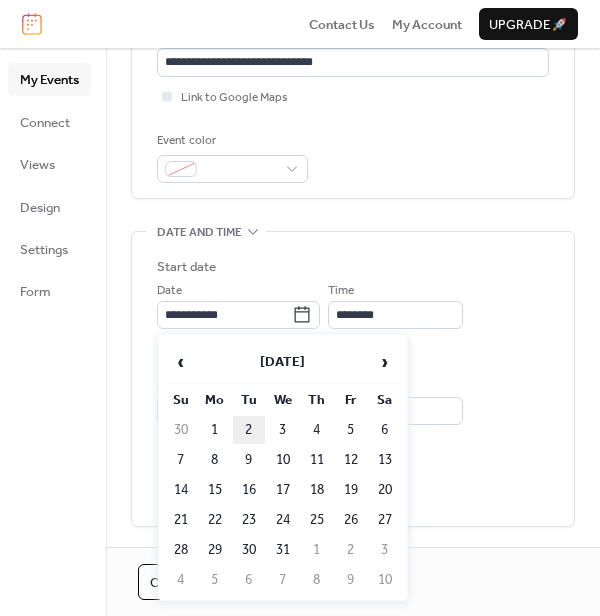 click on "2" at bounding box center (249, 430) 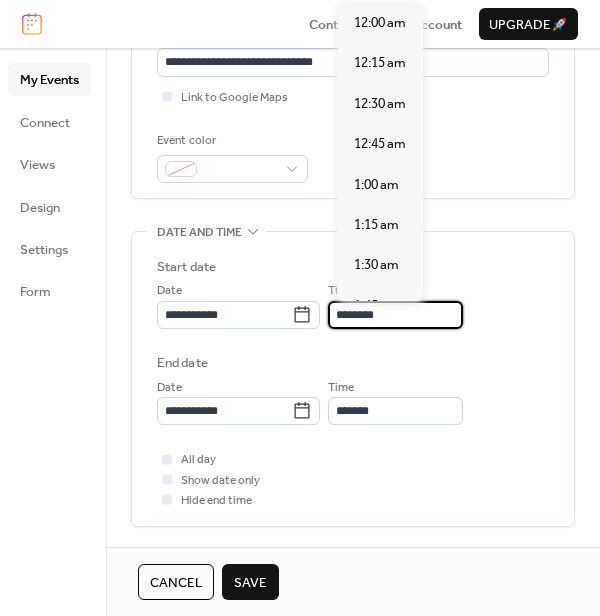 click on "********" at bounding box center [395, 315] 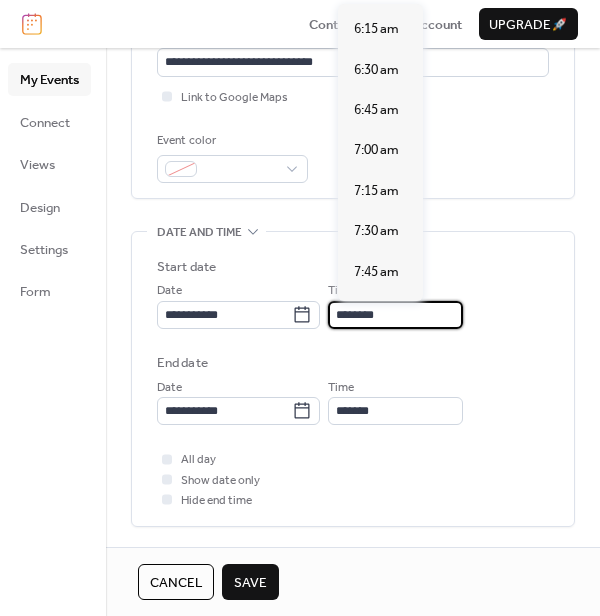 scroll, scrollTop: 1007, scrollLeft: 0, axis: vertical 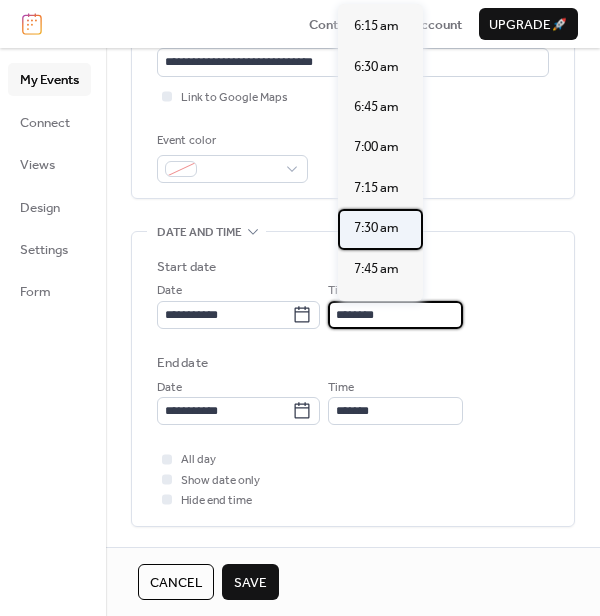click on "7:30 am" at bounding box center (376, 228) 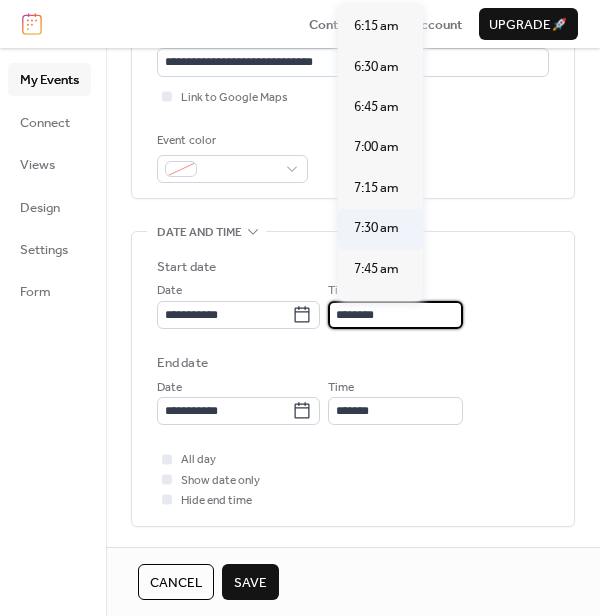 type on "*******" 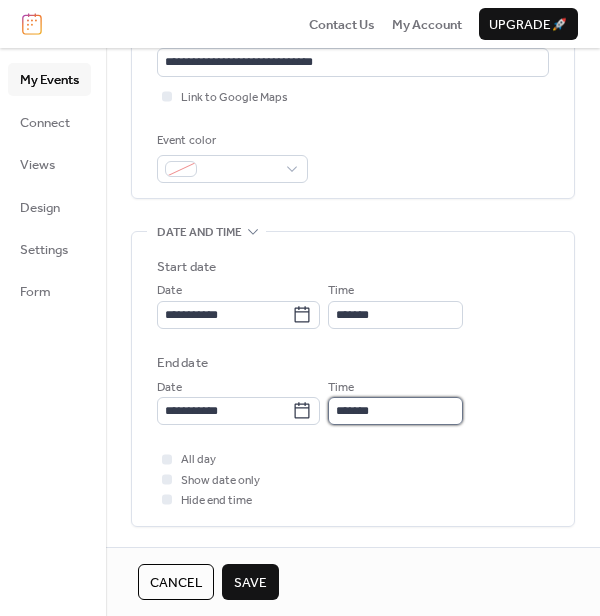 click on "*******" at bounding box center (395, 411) 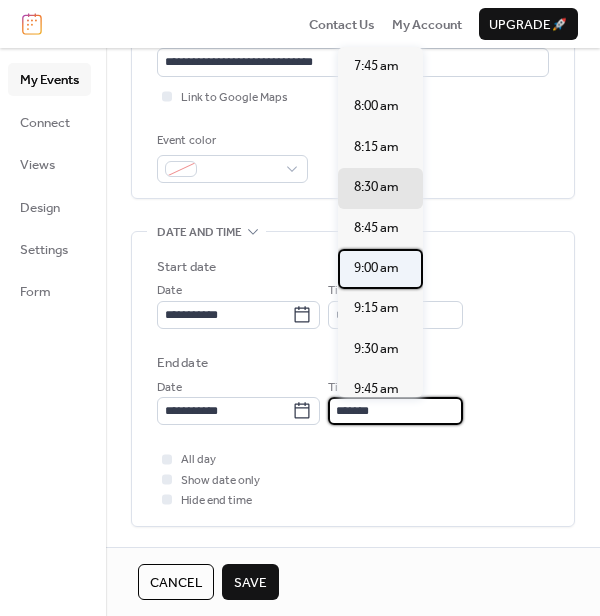 click on "9:00 am" at bounding box center (376, 268) 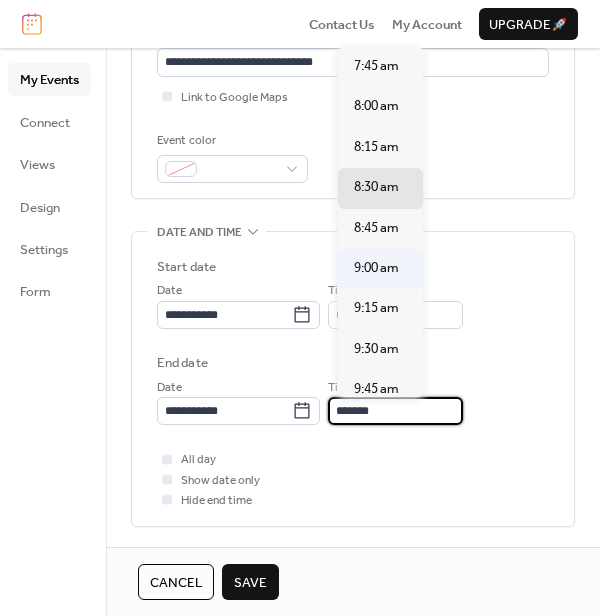 type on "*******" 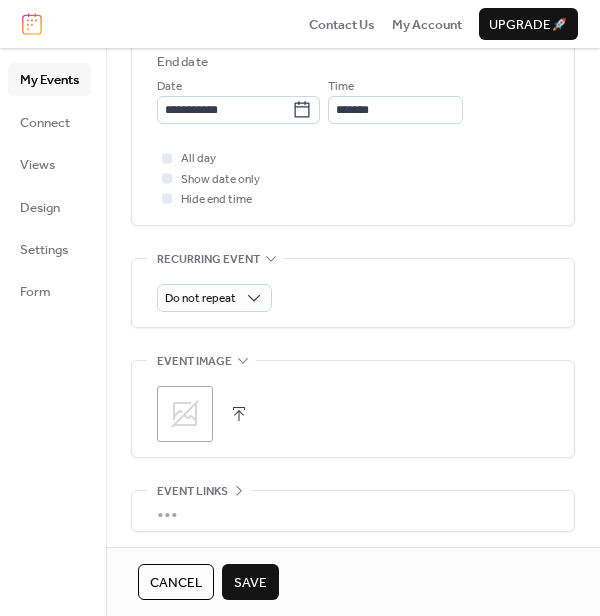 scroll, scrollTop: 904, scrollLeft: 0, axis: vertical 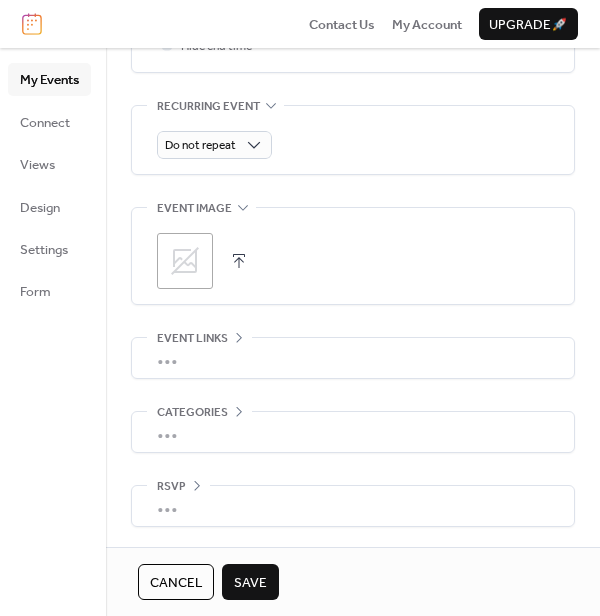 click on "Save" at bounding box center (250, 583) 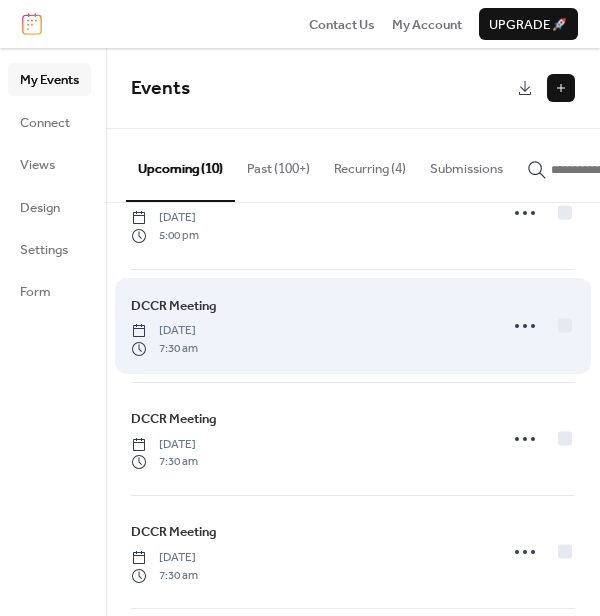 scroll, scrollTop: 205, scrollLeft: 0, axis: vertical 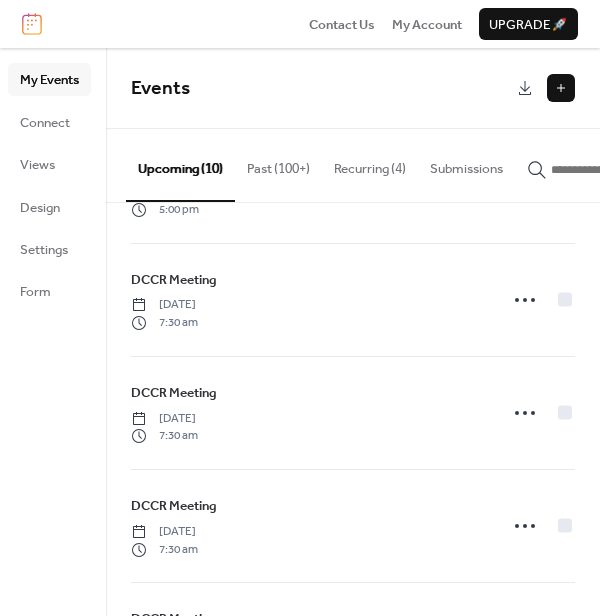 click at bounding box center [561, 88] 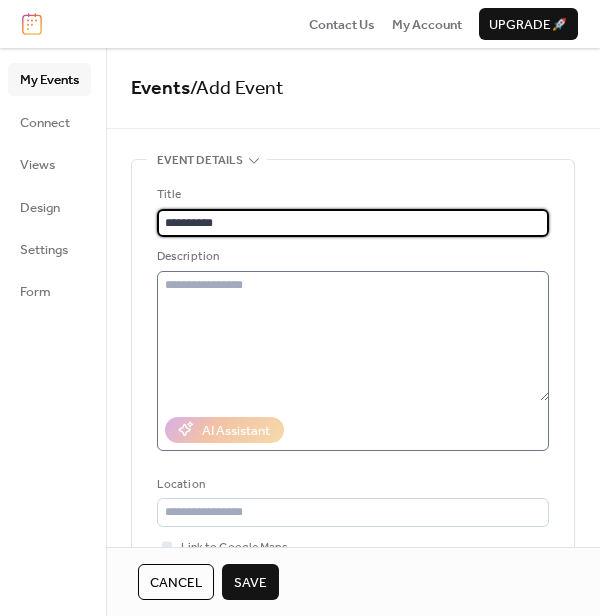 type on "**********" 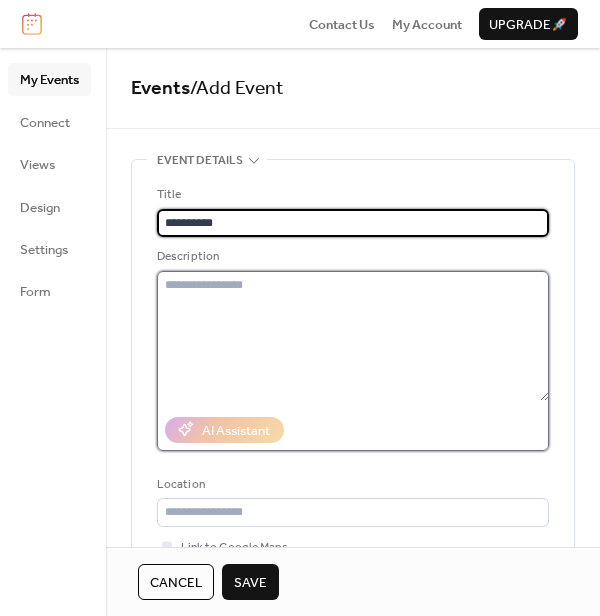 click at bounding box center (353, 336) 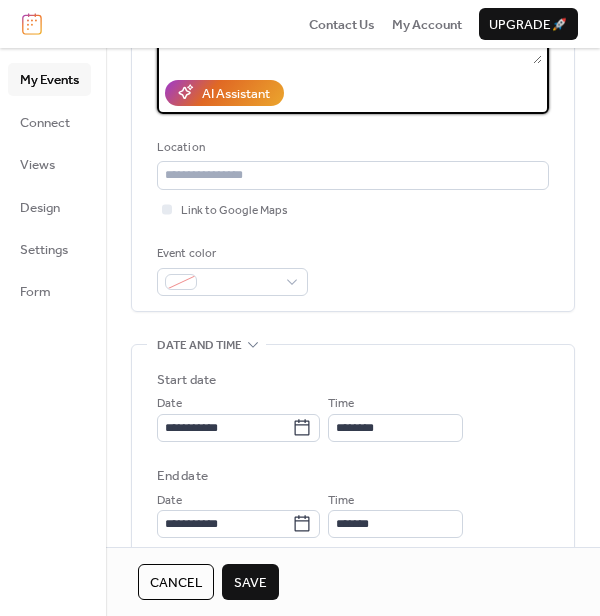 scroll, scrollTop: 342, scrollLeft: 0, axis: vertical 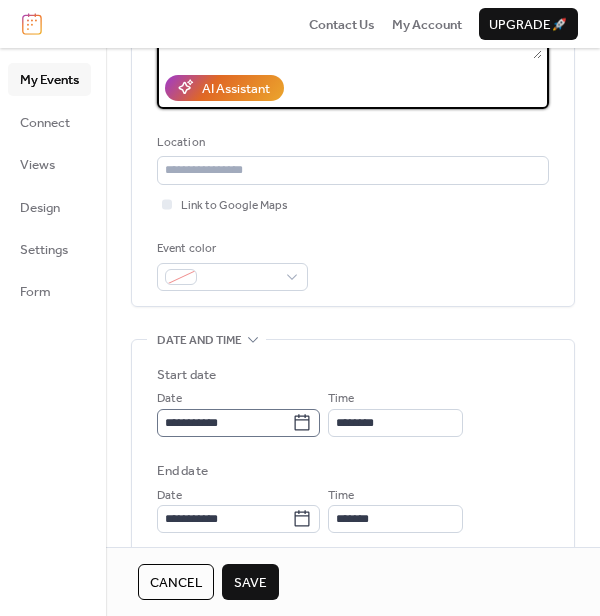 type on "**********" 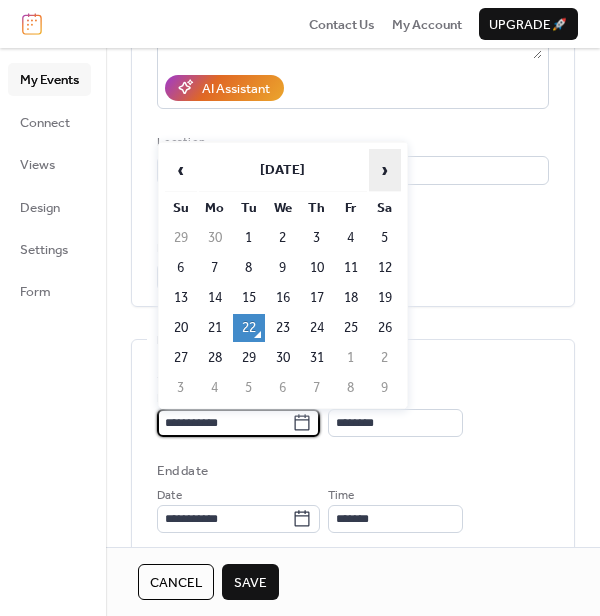 click on "›" at bounding box center (385, 170) 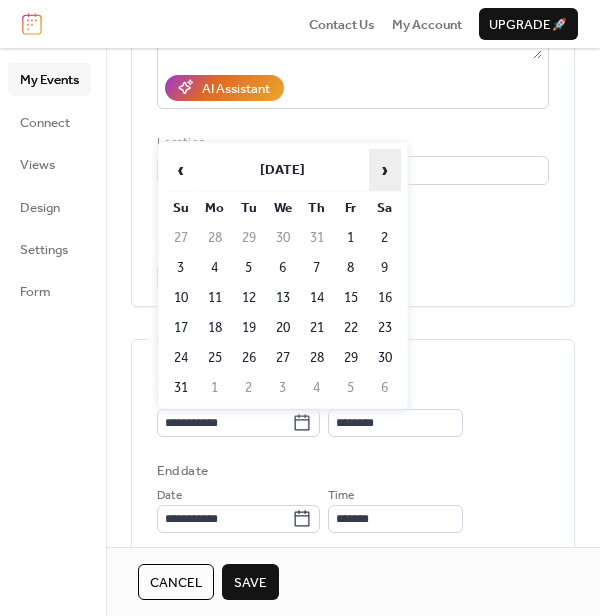 click on "›" at bounding box center [385, 170] 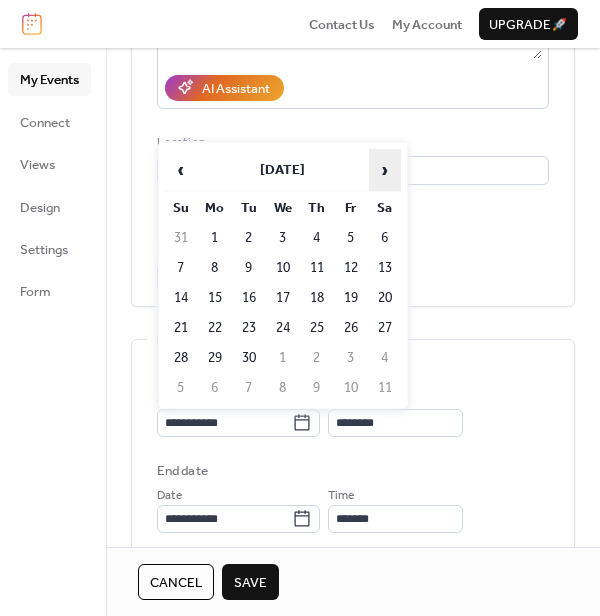 click on "›" at bounding box center (385, 170) 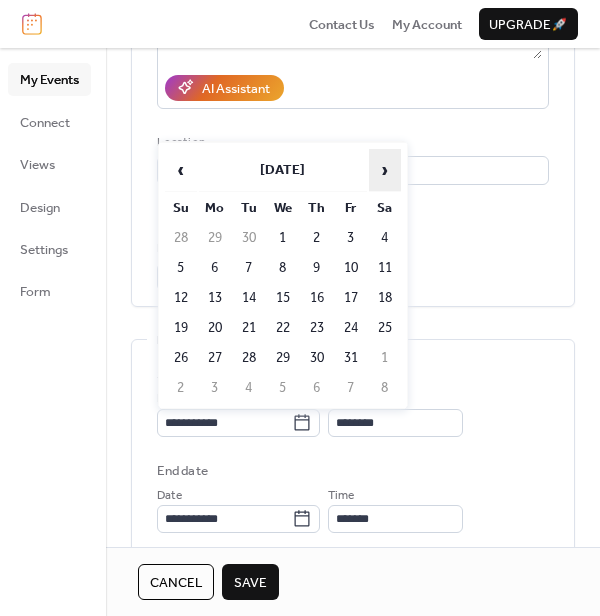 click on "›" at bounding box center [385, 170] 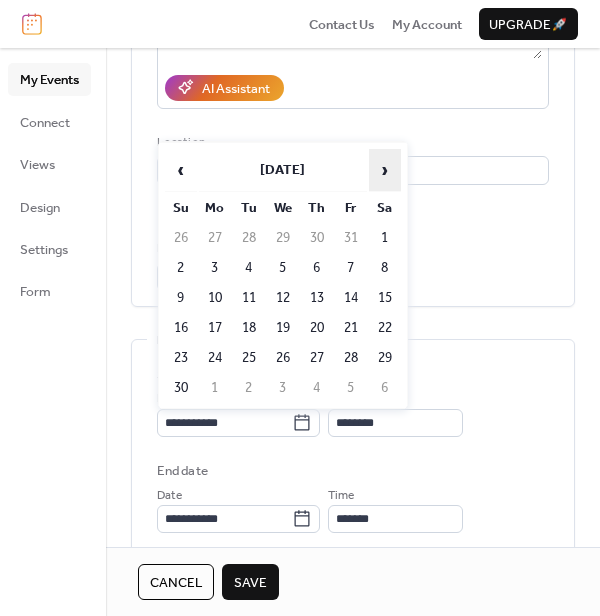 click on "›" at bounding box center [385, 170] 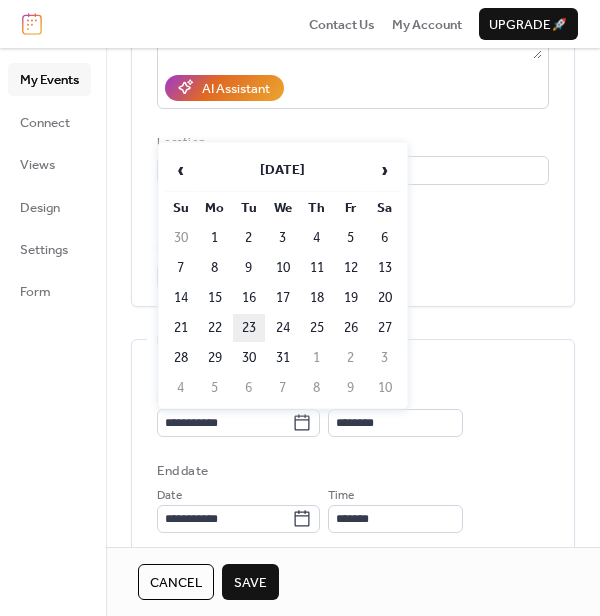click on "23" at bounding box center [249, 328] 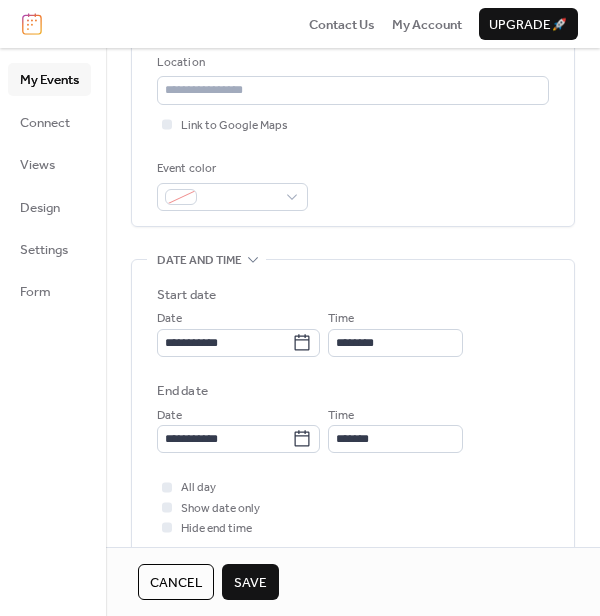 scroll, scrollTop: 436, scrollLeft: 0, axis: vertical 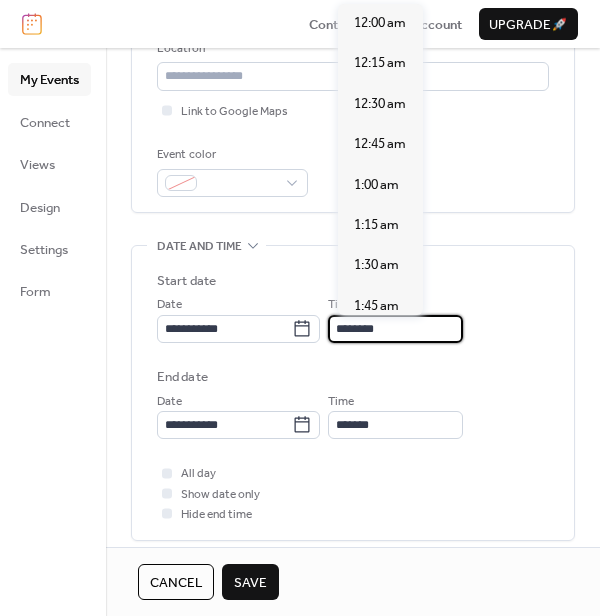 click on "********" at bounding box center (395, 329) 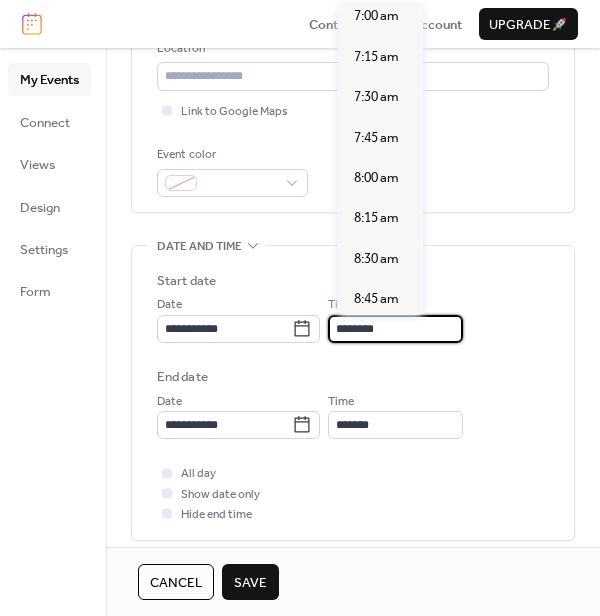 scroll, scrollTop: 1139, scrollLeft: 0, axis: vertical 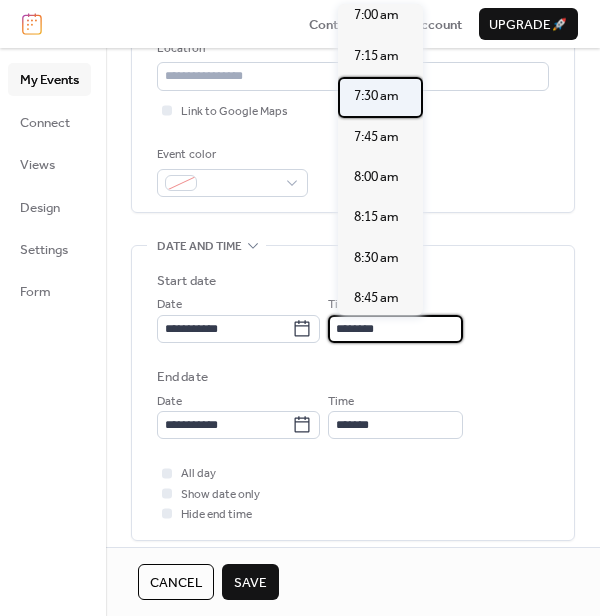 click on "7:30 am" at bounding box center [376, 96] 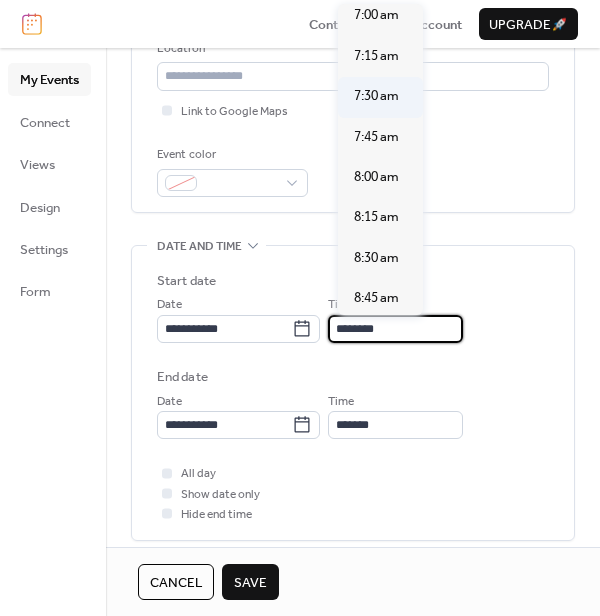 type on "*******" 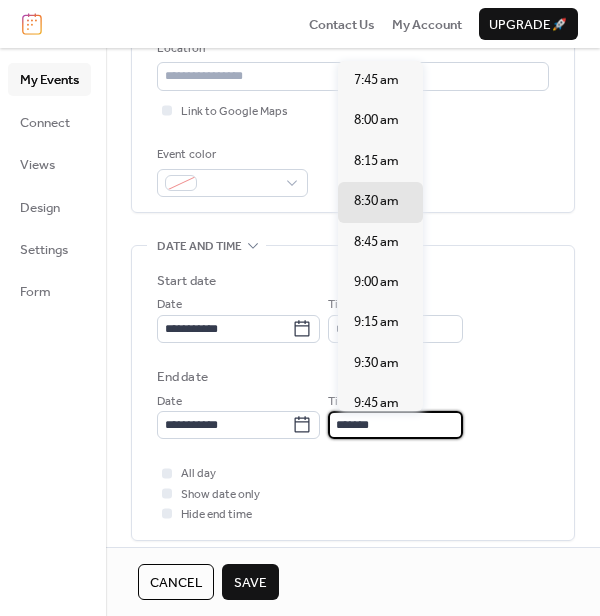 click on "*******" at bounding box center [395, 425] 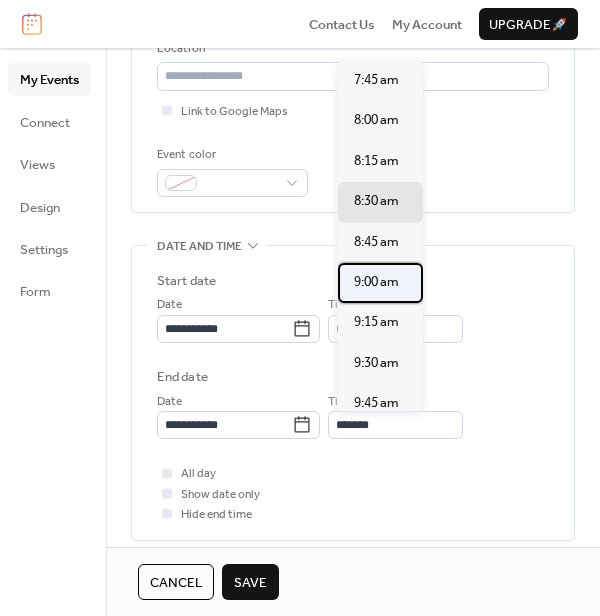 click on "9:00 am" at bounding box center (376, 282) 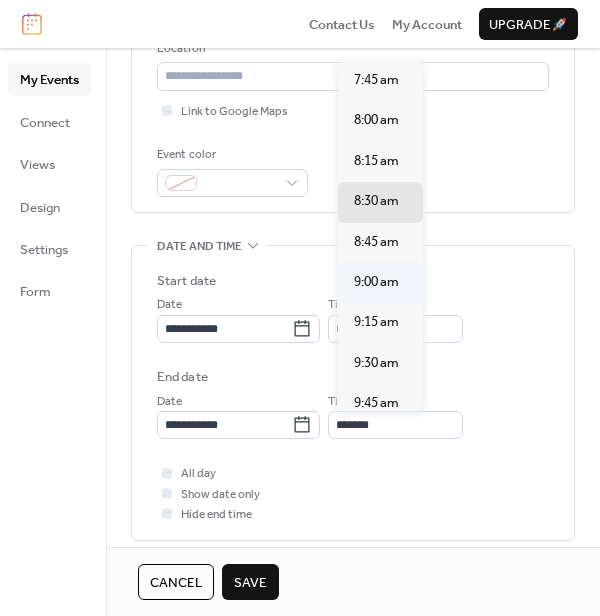 type on "*******" 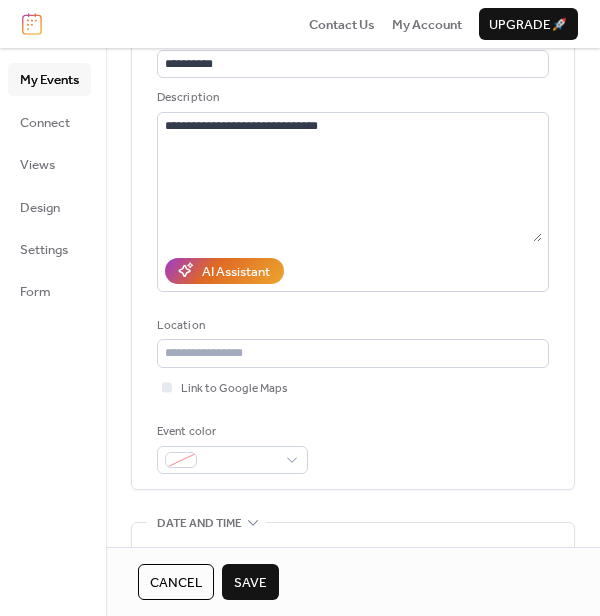 scroll, scrollTop: 157, scrollLeft: 0, axis: vertical 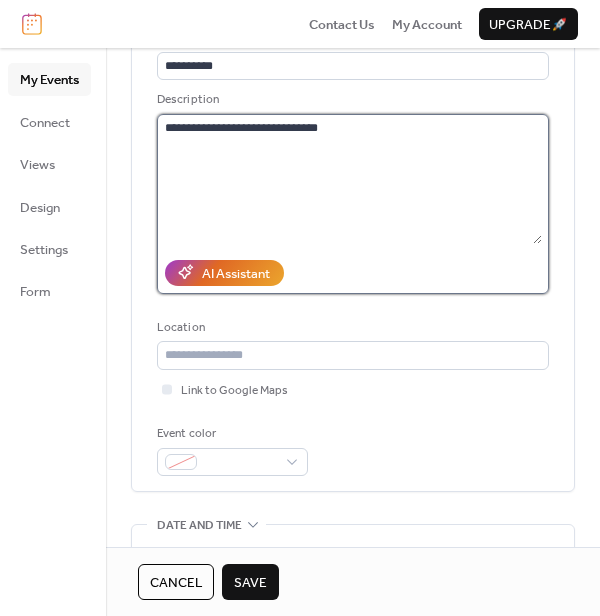 click on "**********" at bounding box center [349, 179] 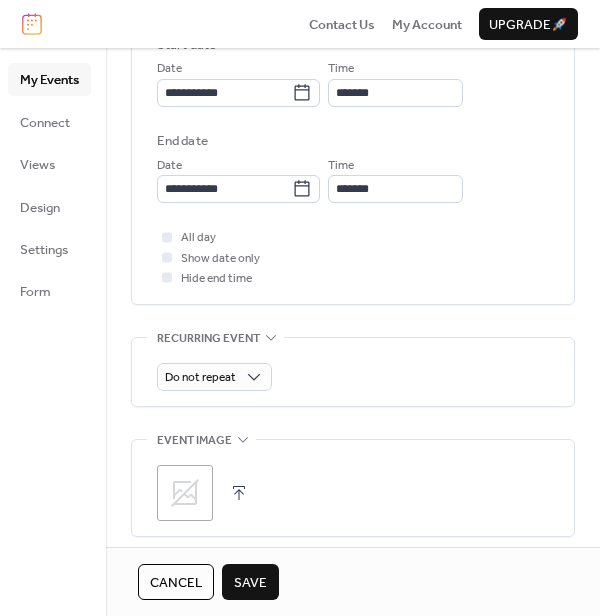 scroll, scrollTop: 689, scrollLeft: 0, axis: vertical 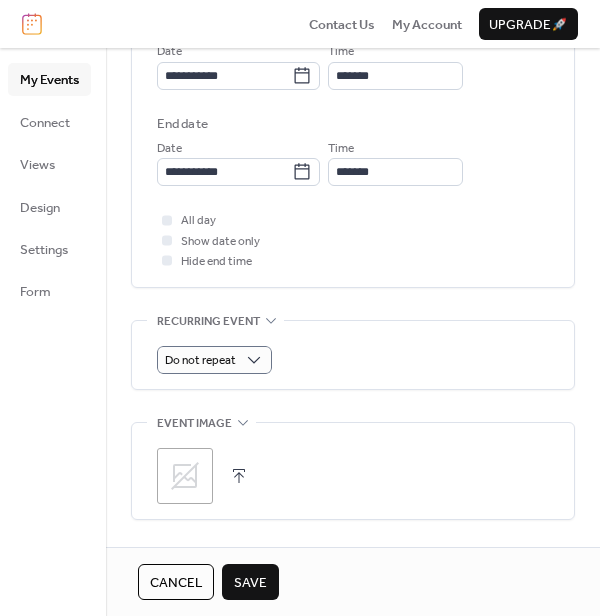 type on "**********" 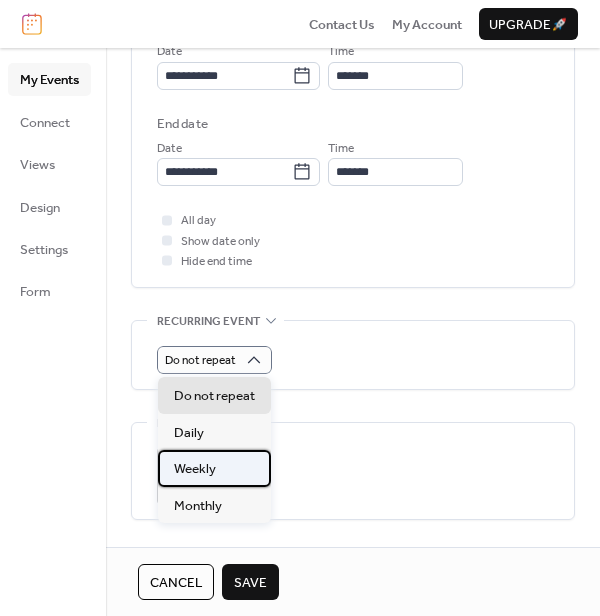 click on "Weekly" at bounding box center [195, 469] 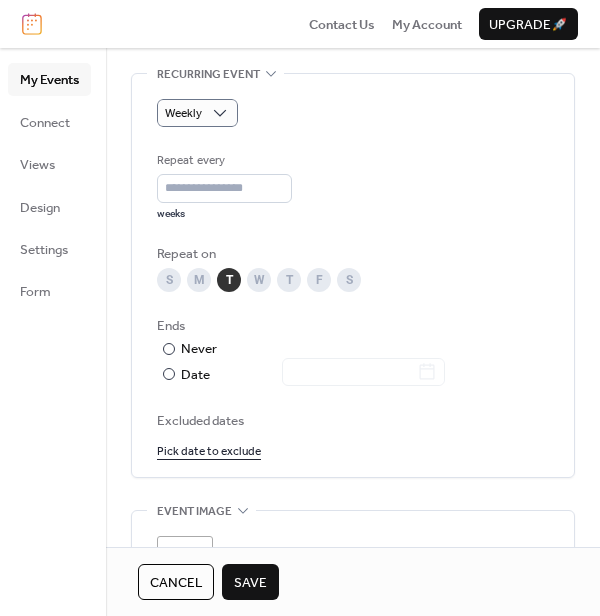 scroll, scrollTop: 939, scrollLeft: 0, axis: vertical 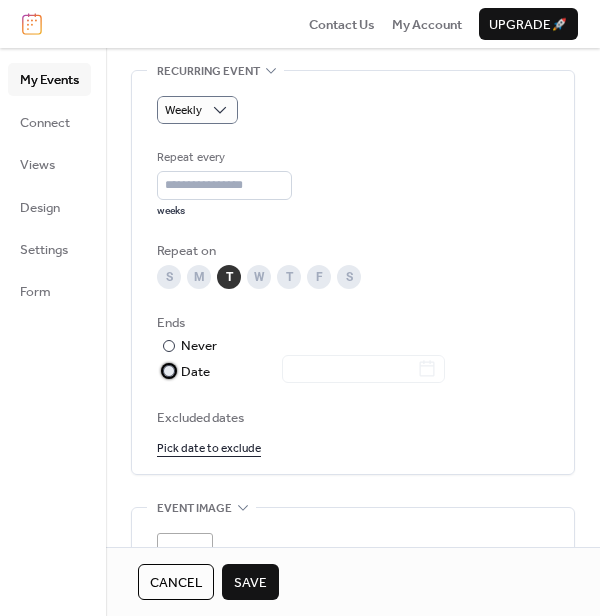 click at bounding box center [169, 371] 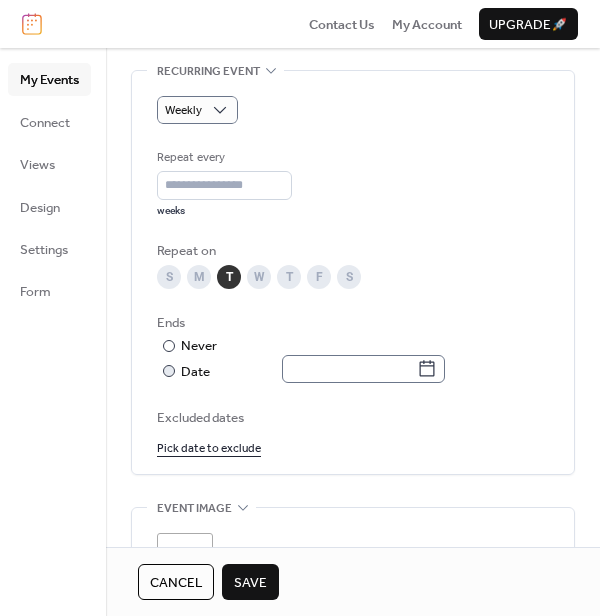 click 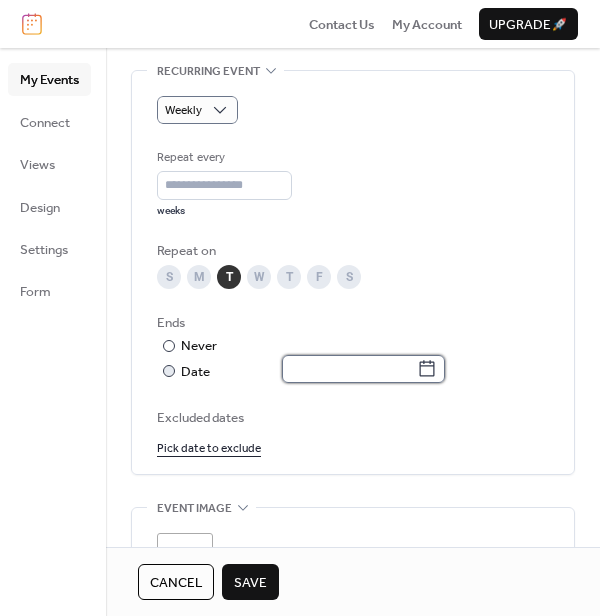 click at bounding box center [349, 369] 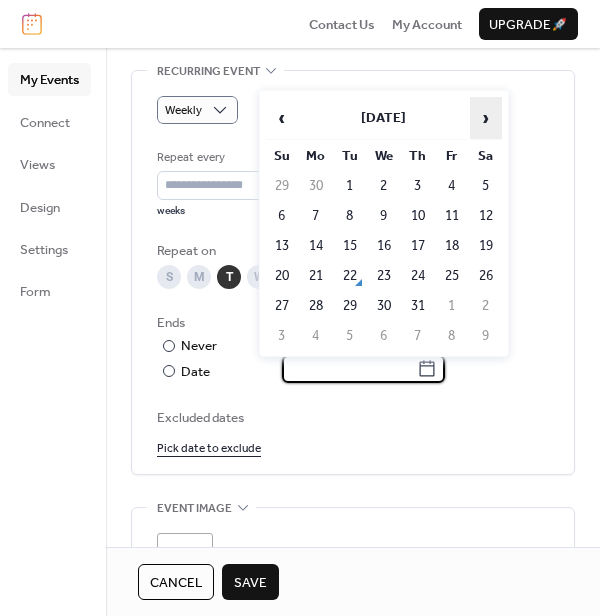 click on "›" at bounding box center [486, 118] 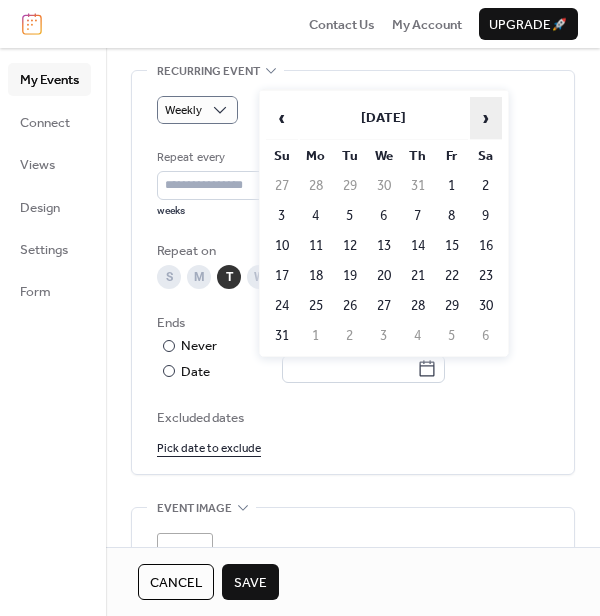 click on "›" at bounding box center (486, 118) 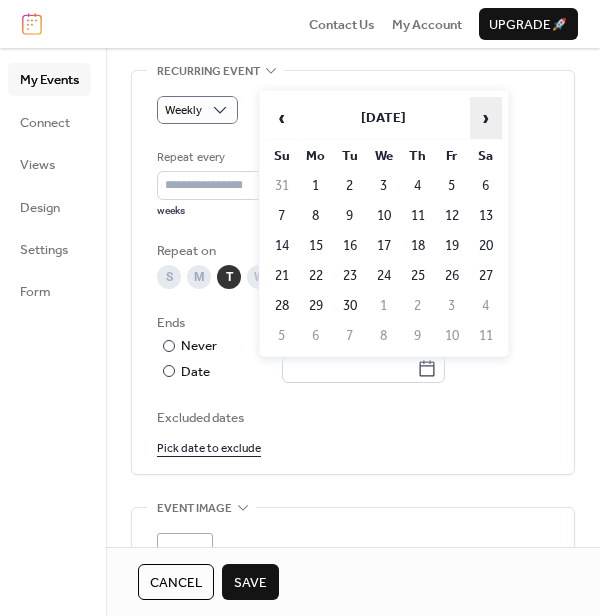 click on "›" at bounding box center [486, 118] 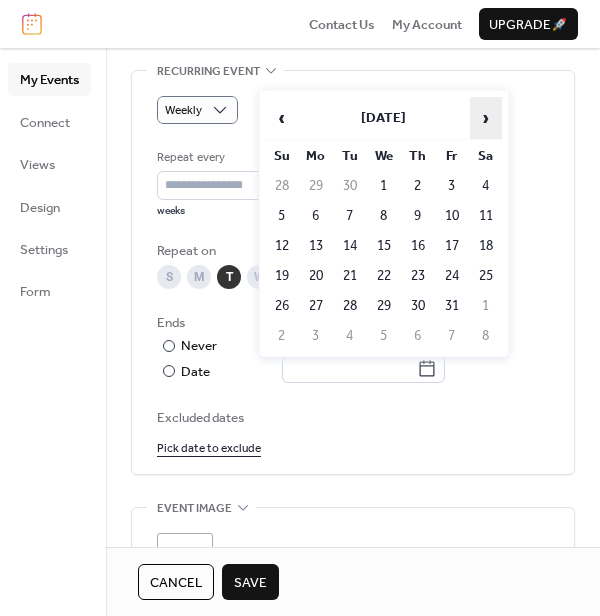 click on "›" at bounding box center (486, 118) 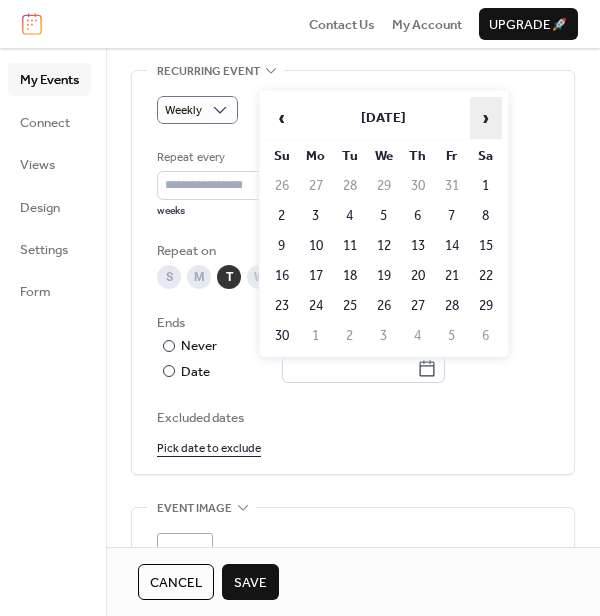 click on "›" at bounding box center [486, 118] 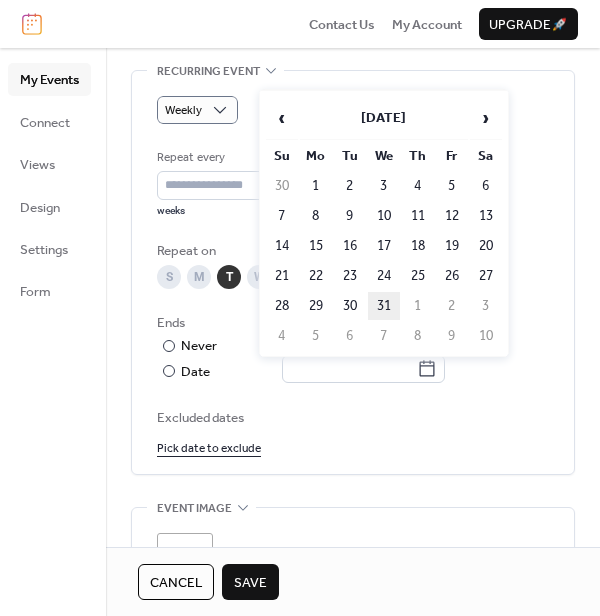 click on "31" at bounding box center (384, 306) 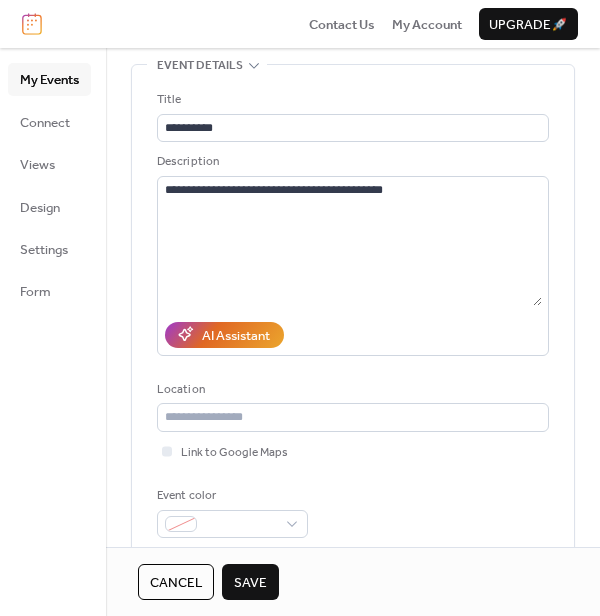 scroll, scrollTop: 88, scrollLeft: 0, axis: vertical 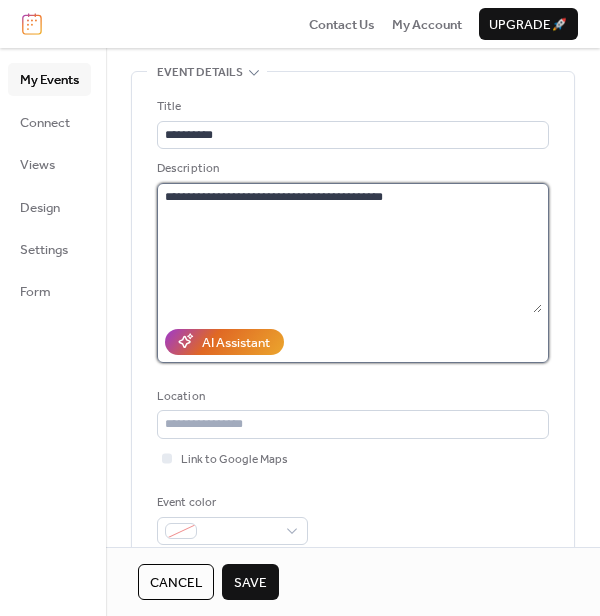 click on "**********" at bounding box center (349, 248) 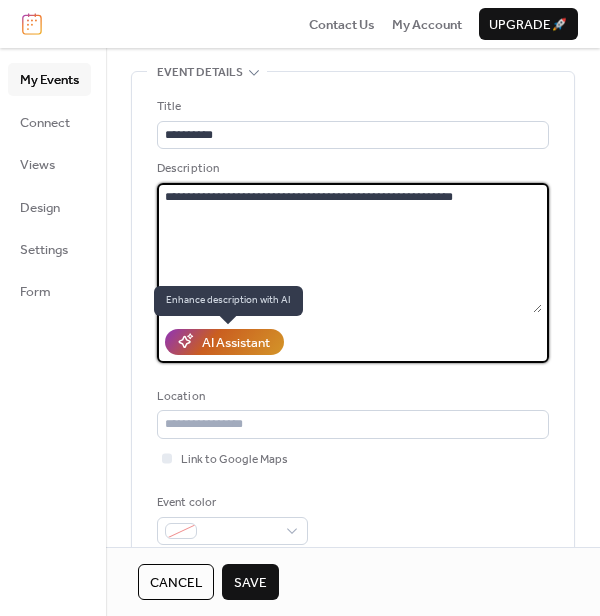 type on "**********" 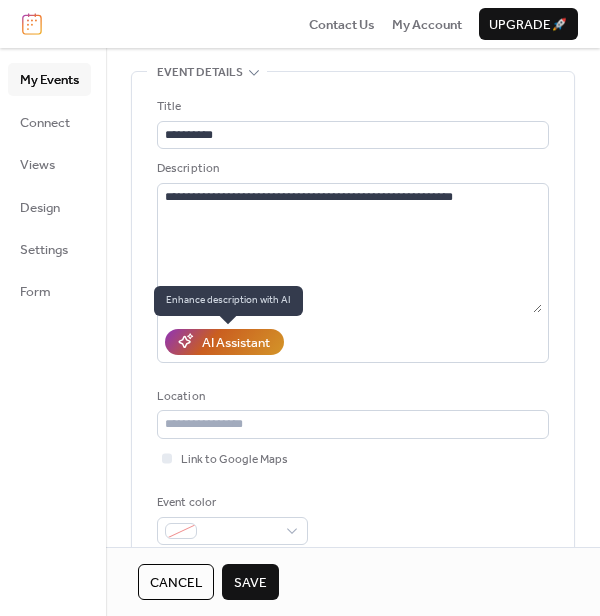 click on "AI Assistant" at bounding box center [236, 343] 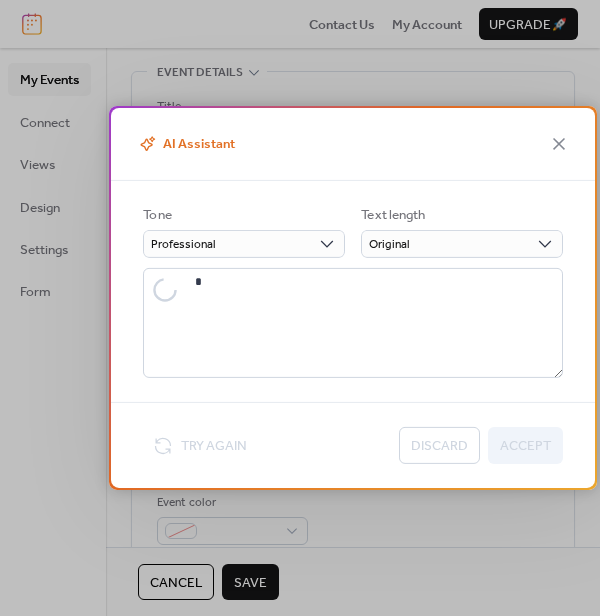 type on "**********" 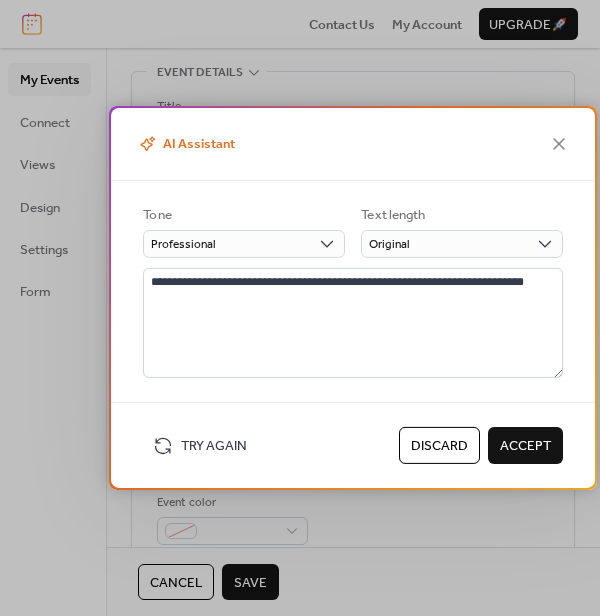 click on "Discard" at bounding box center (439, 446) 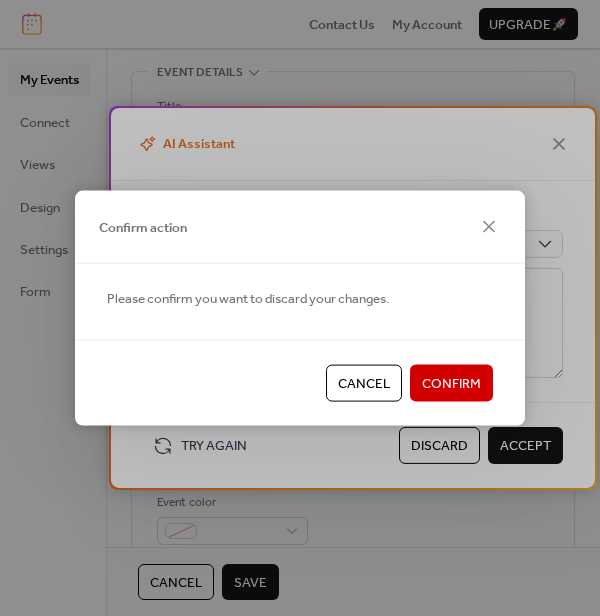 click on "Confirm" at bounding box center [451, 384] 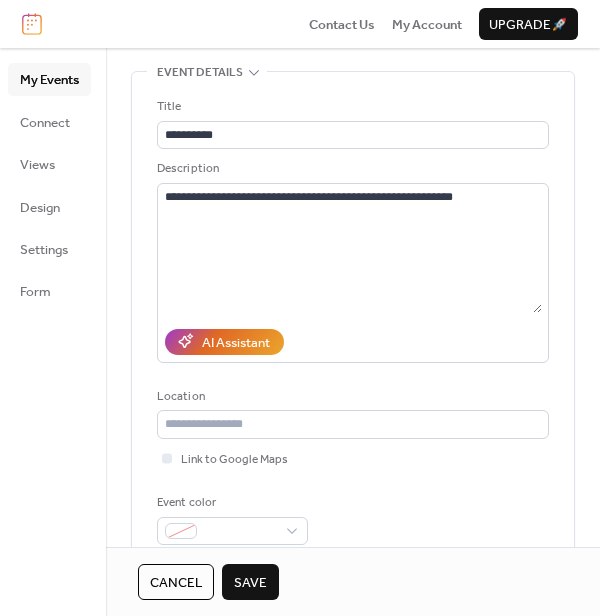 click on "Save" at bounding box center [250, 583] 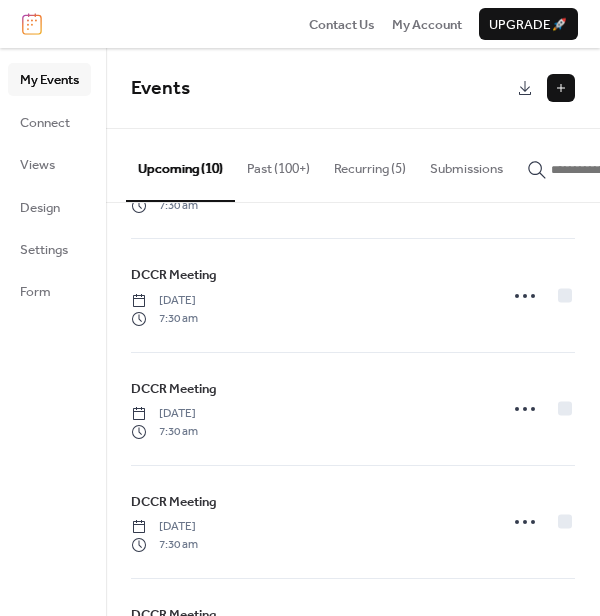 scroll, scrollTop: 0, scrollLeft: 0, axis: both 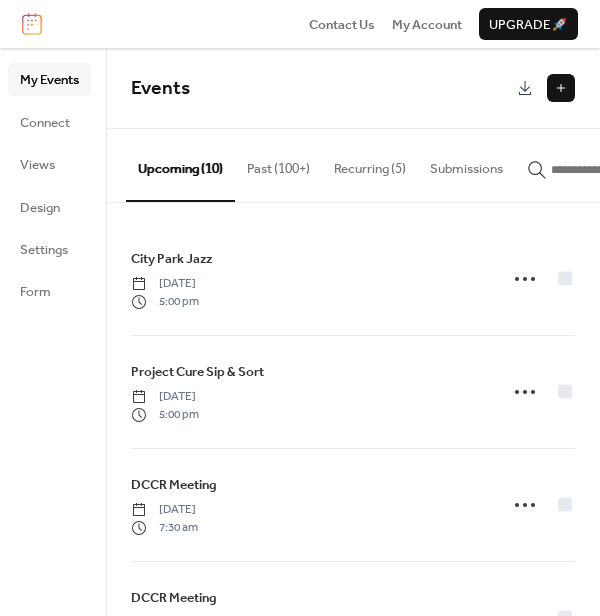 click on "Recurring (5)" at bounding box center [370, 164] 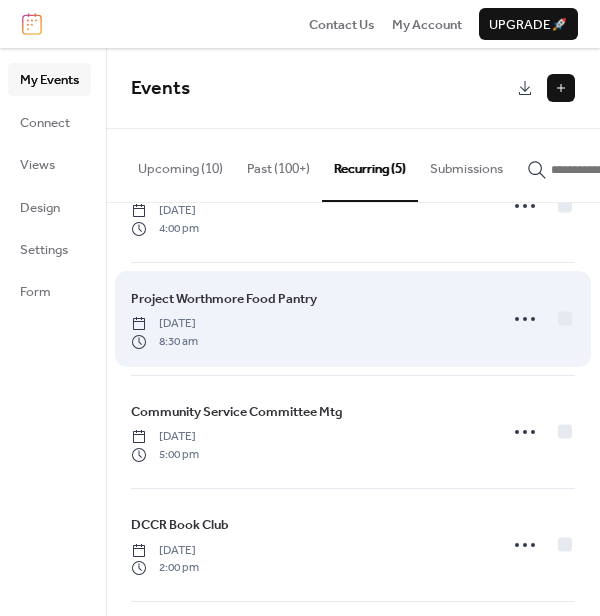 scroll, scrollTop: 197, scrollLeft: 0, axis: vertical 